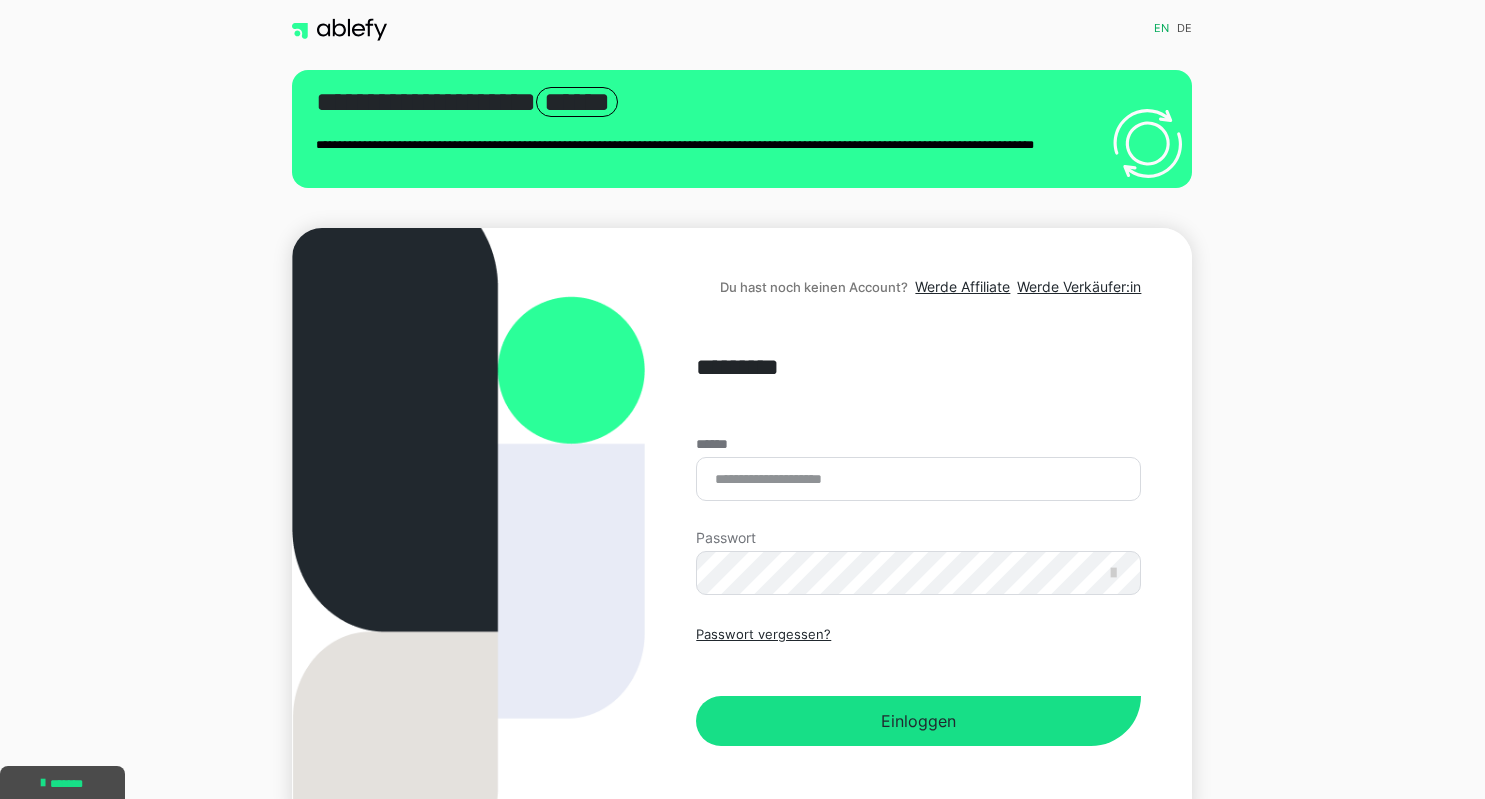 scroll, scrollTop: 0, scrollLeft: 0, axis: both 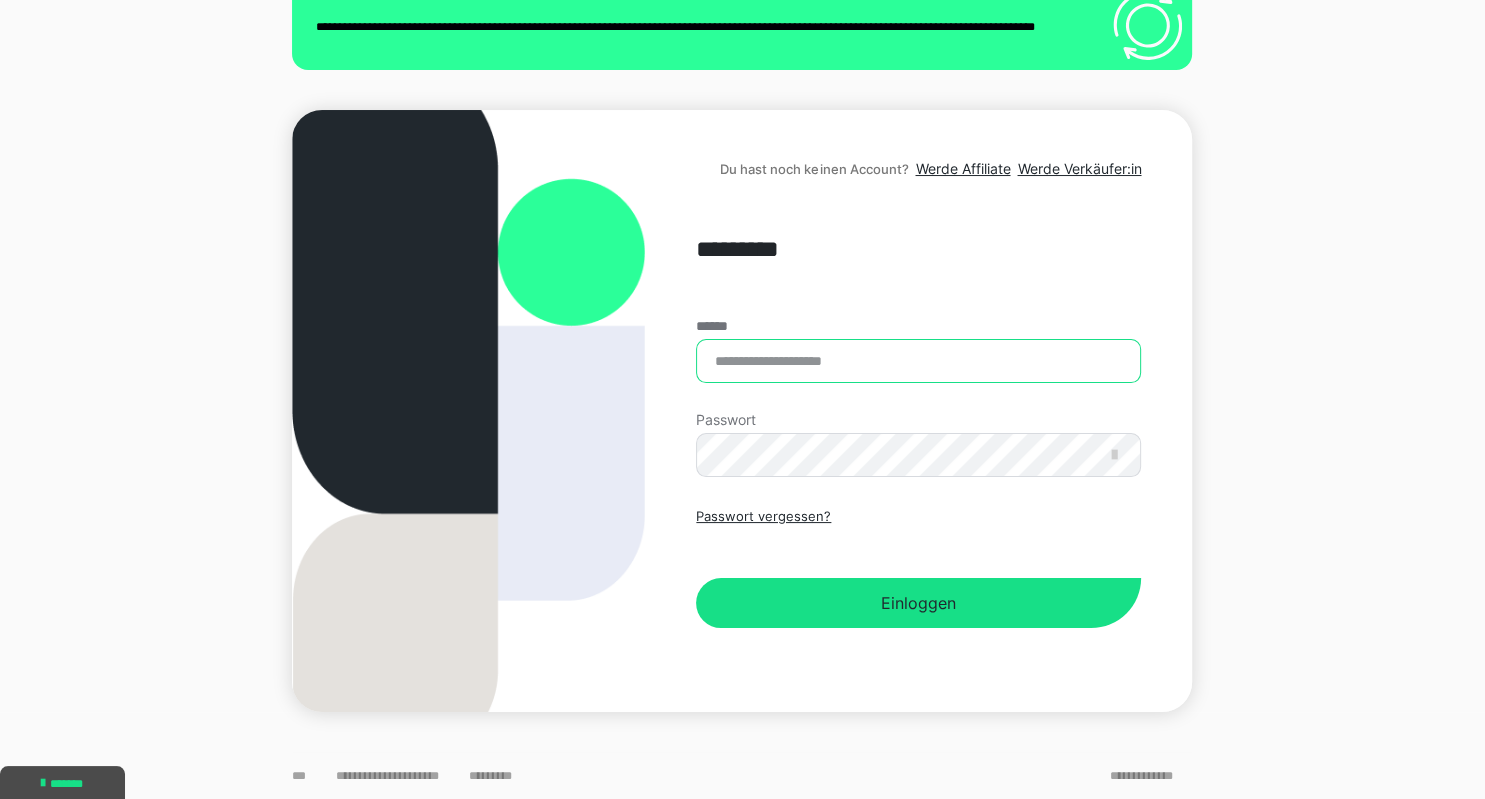 click on "******" at bounding box center [918, 361] 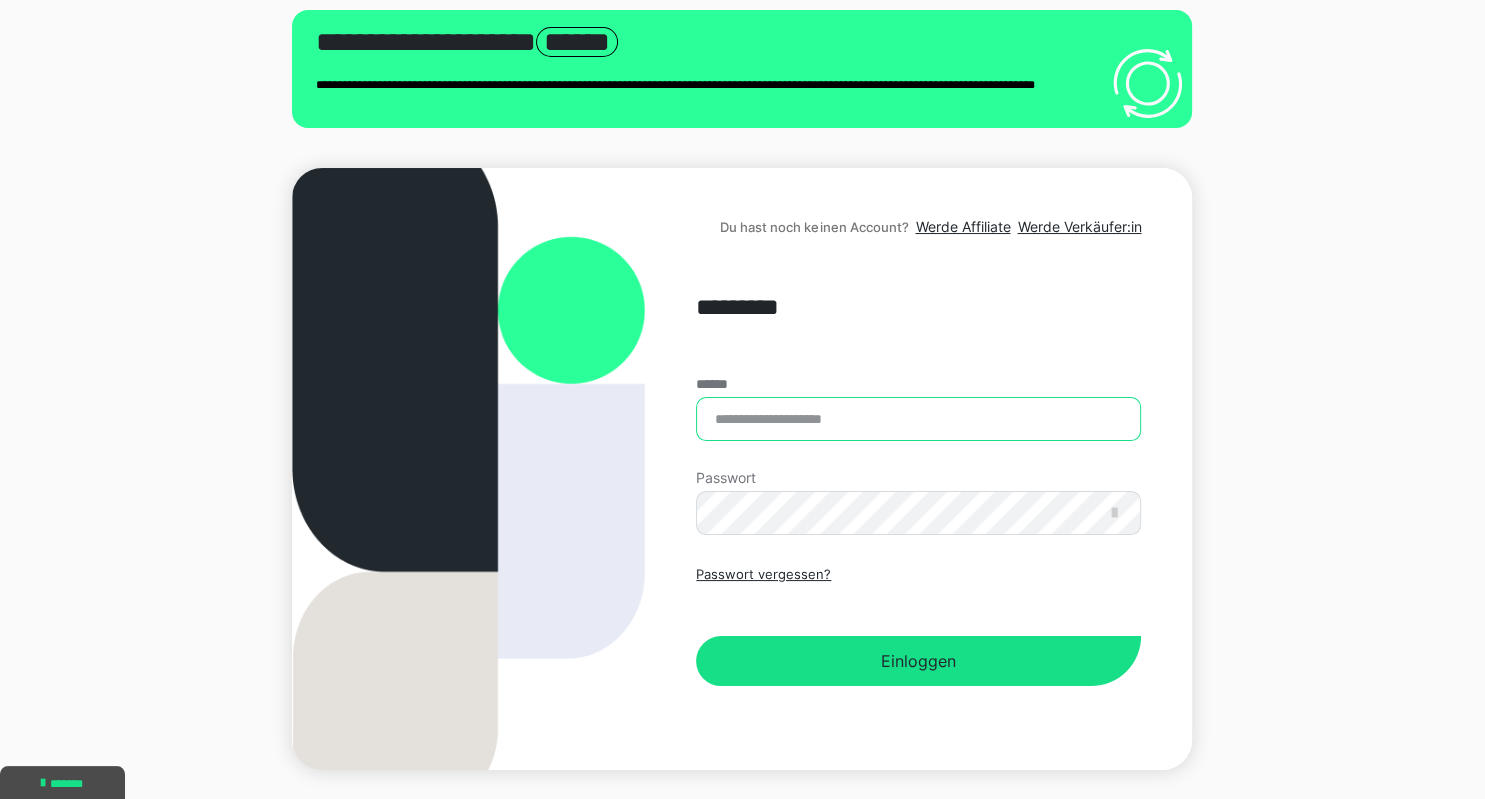 scroll, scrollTop: 0, scrollLeft: 0, axis: both 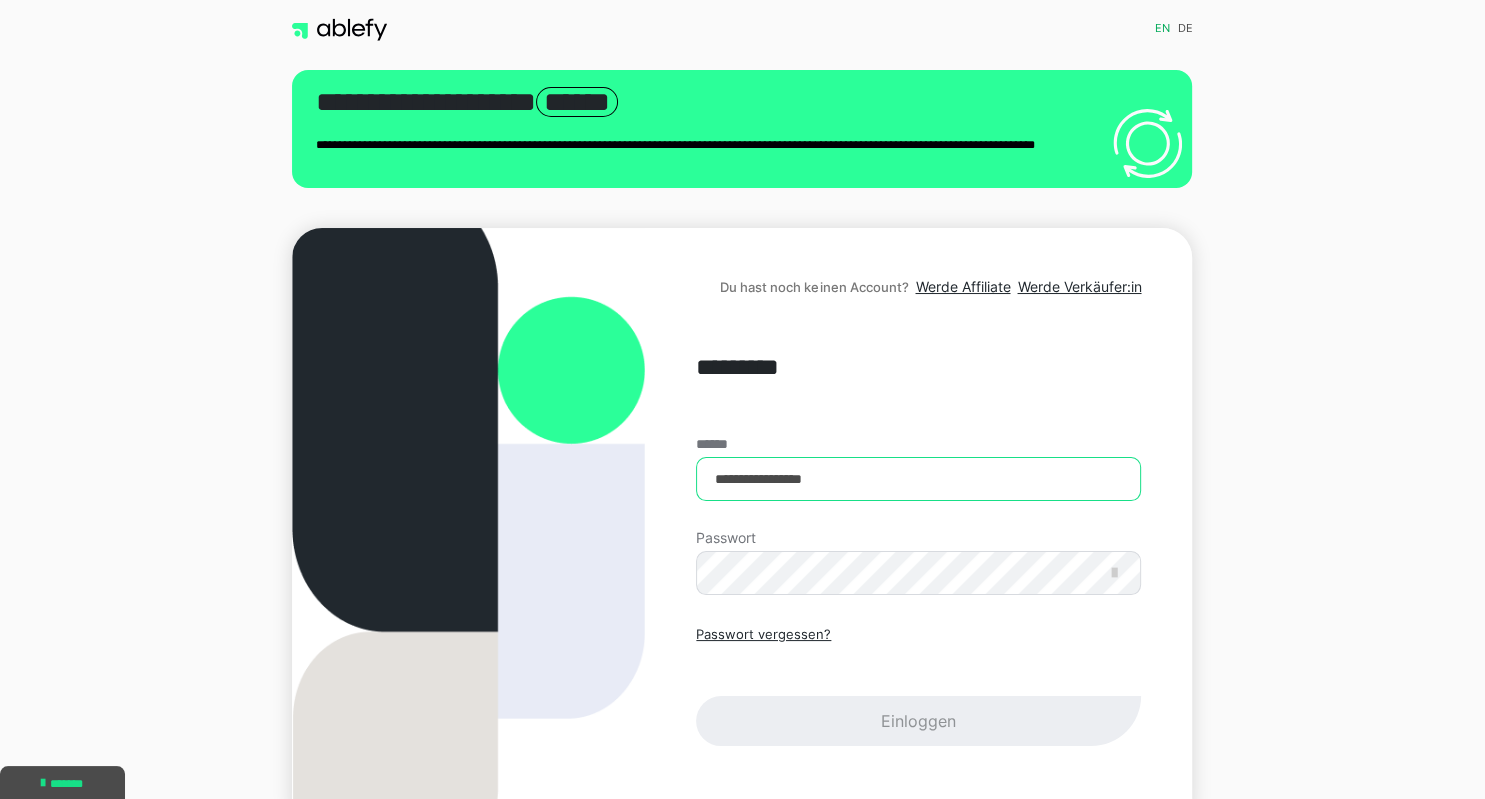 type on "**********" 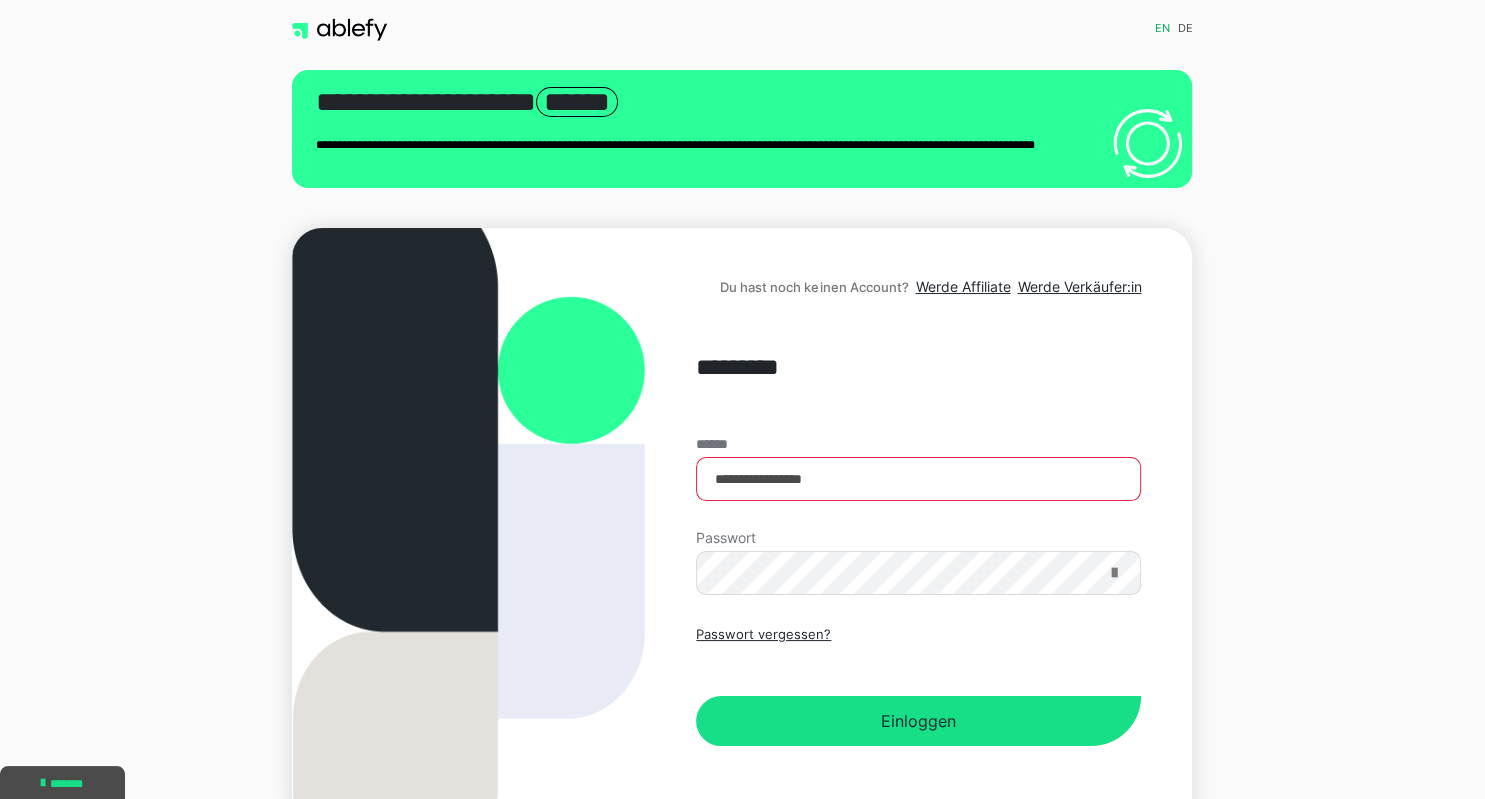 click at bounding box center [1113, 573] 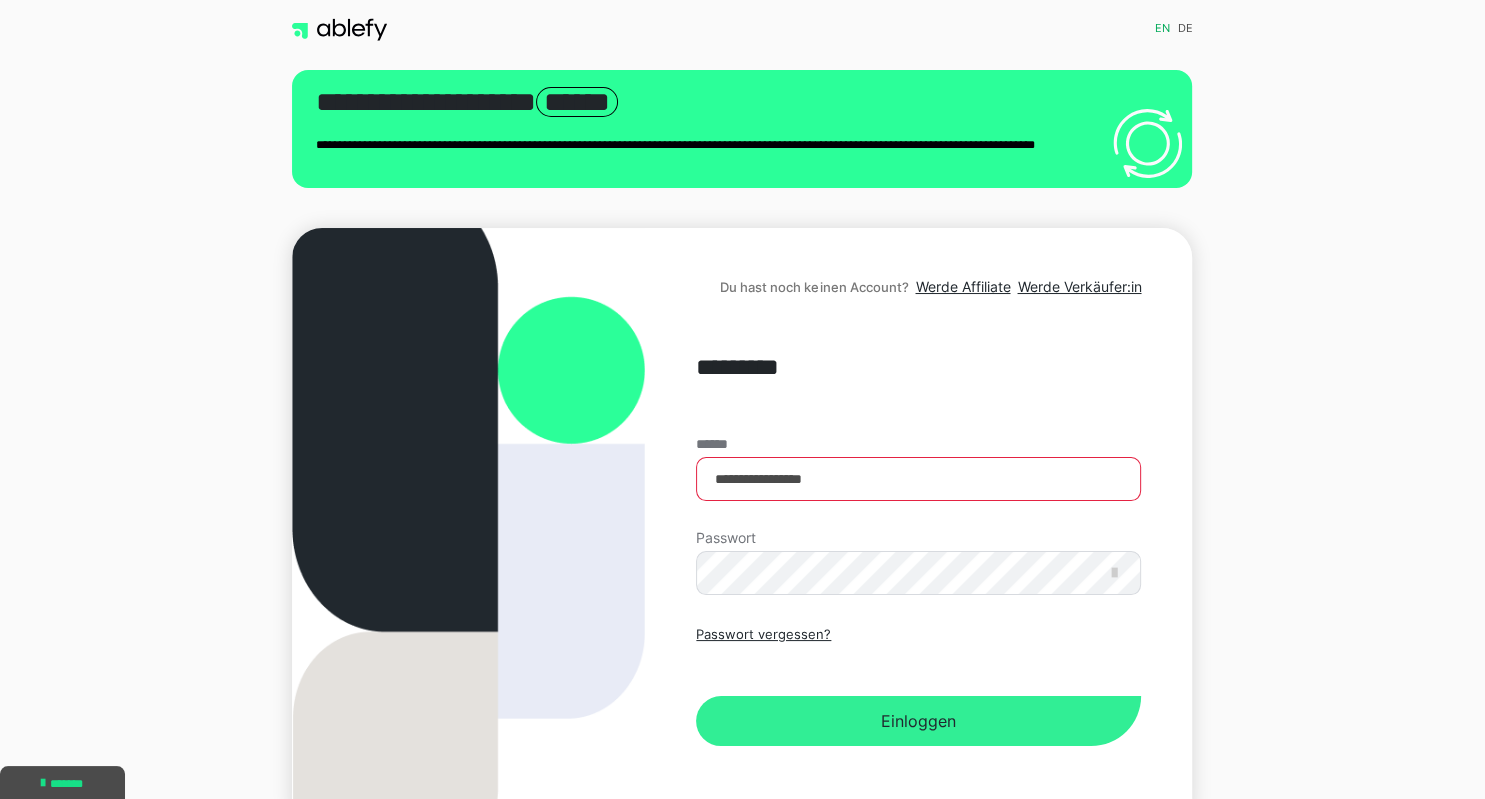 click on "Einloggen" at bounding box center [918, 721] 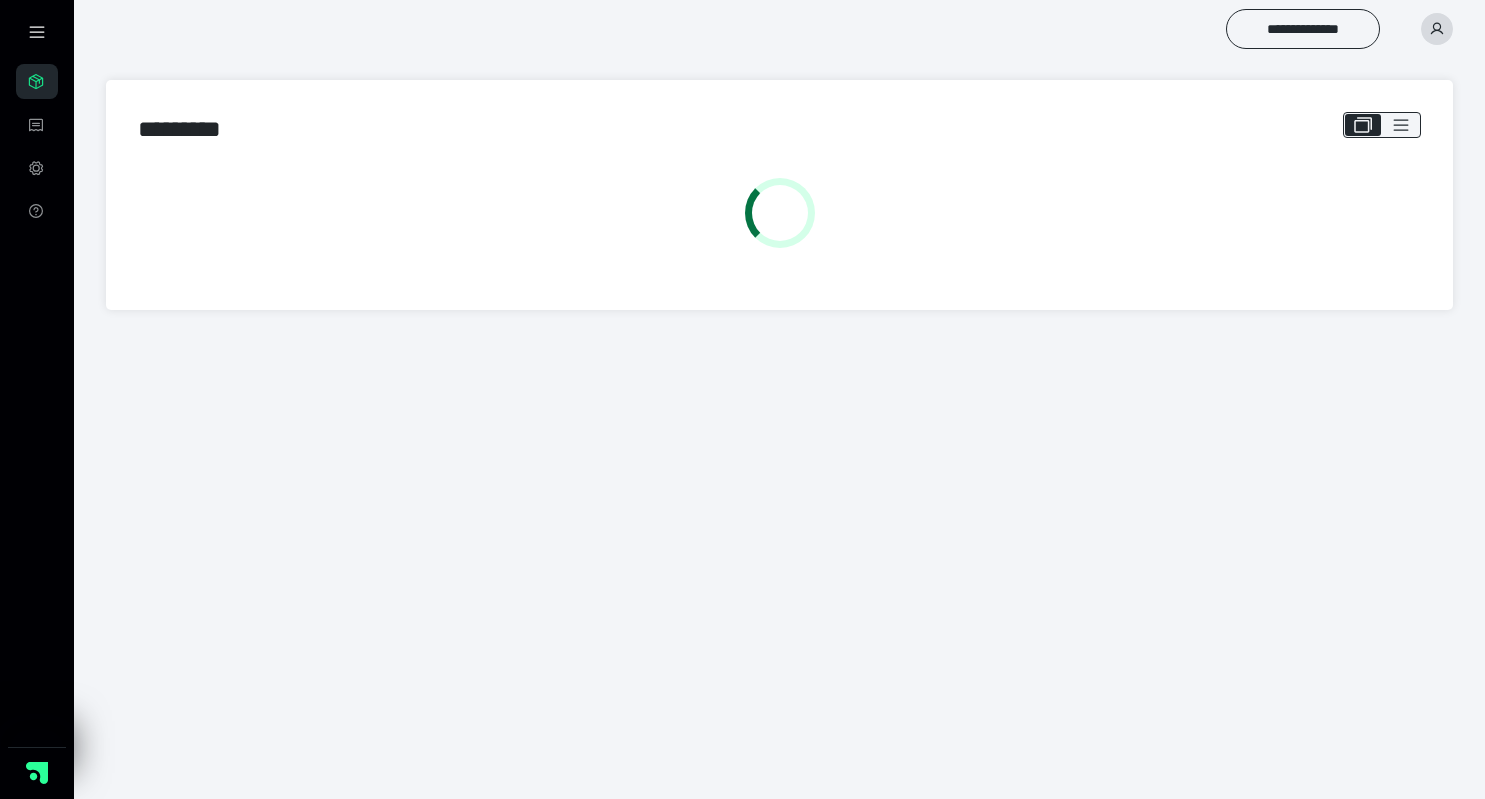 scroll, scrollTop: 0, scrollLeft: 0, axis: both 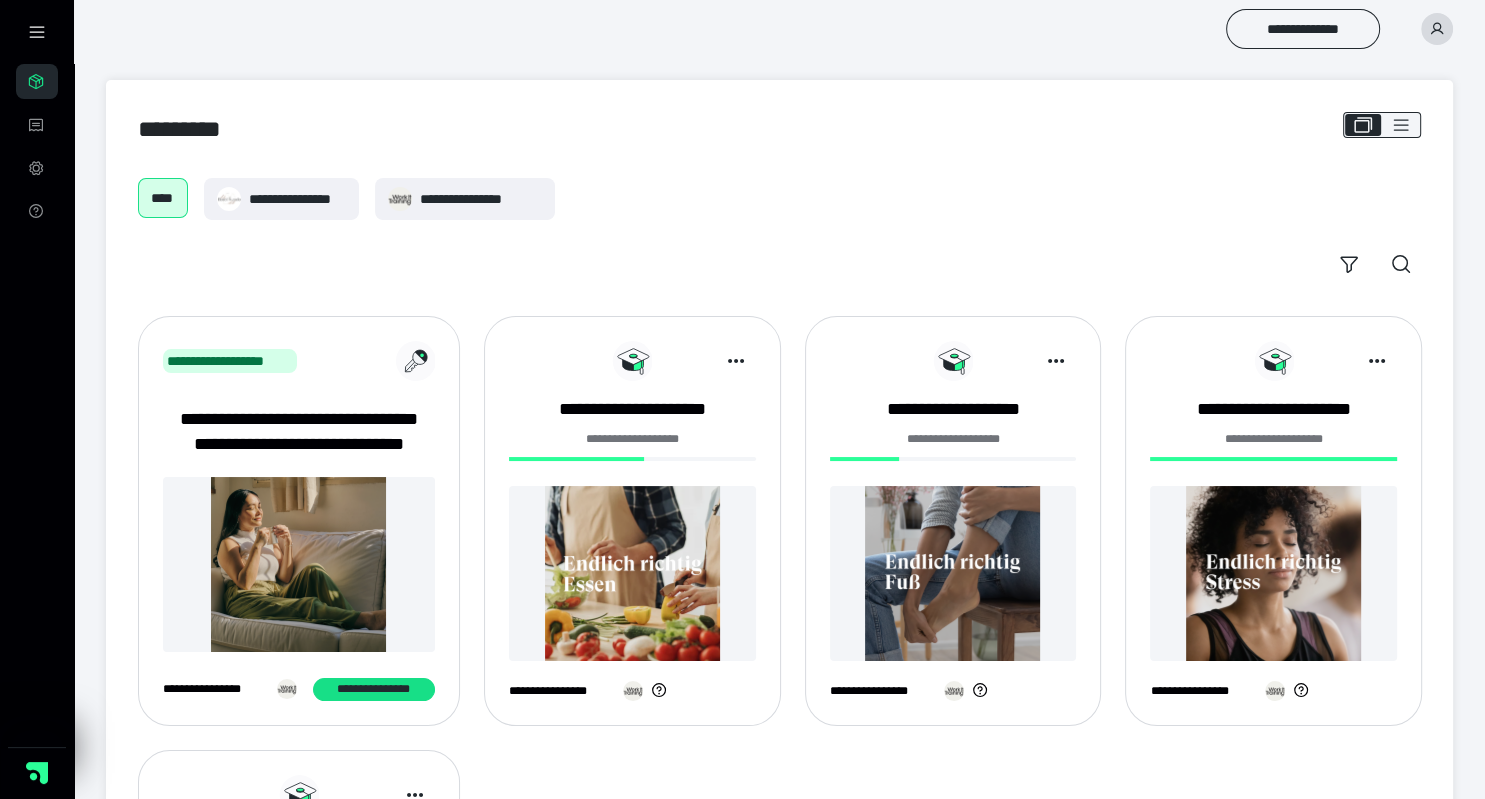 click at bounding box center (953, 573) 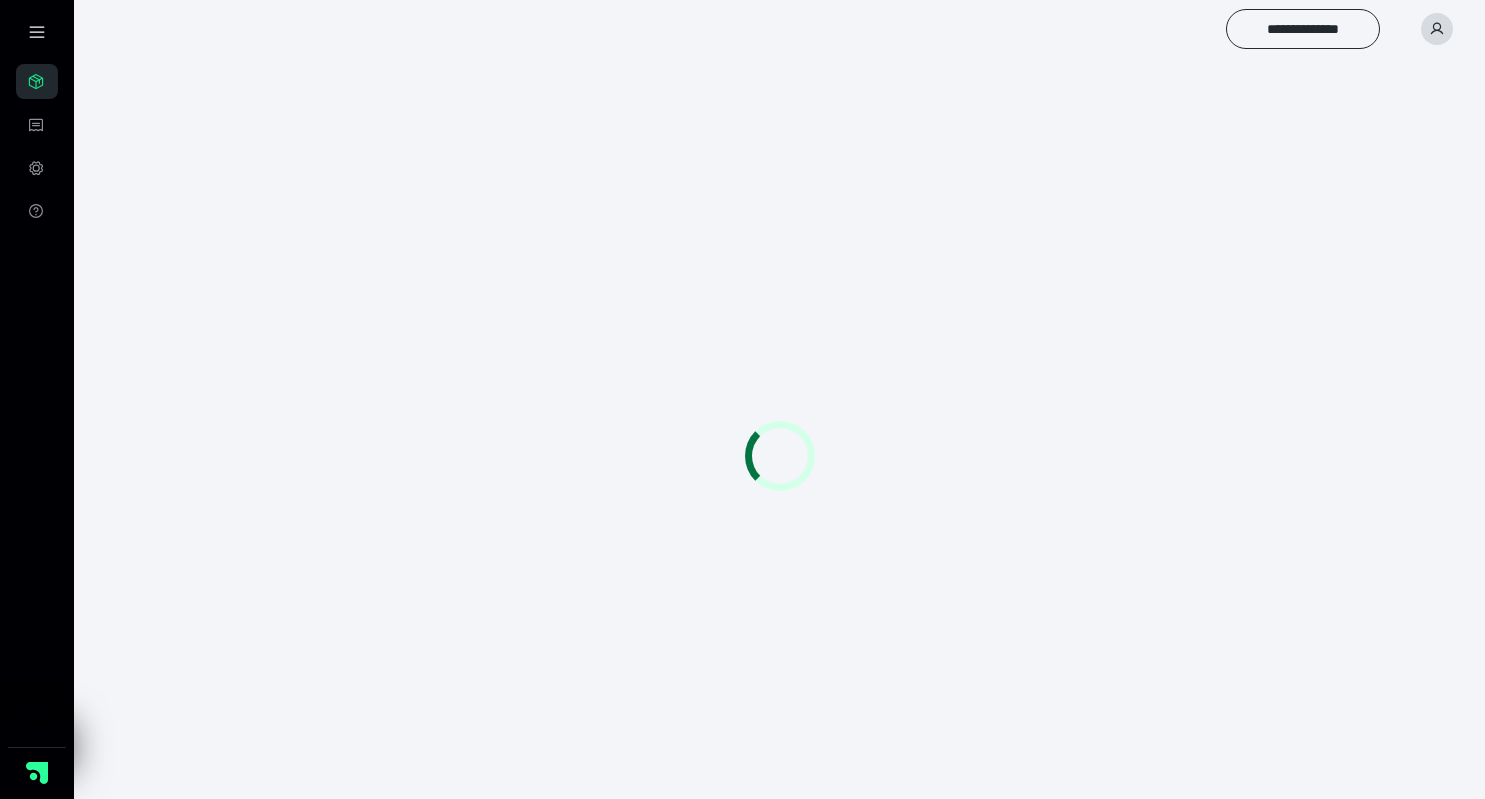 scroll, scrollTop: 0, scrollLeft: 0, axis: both 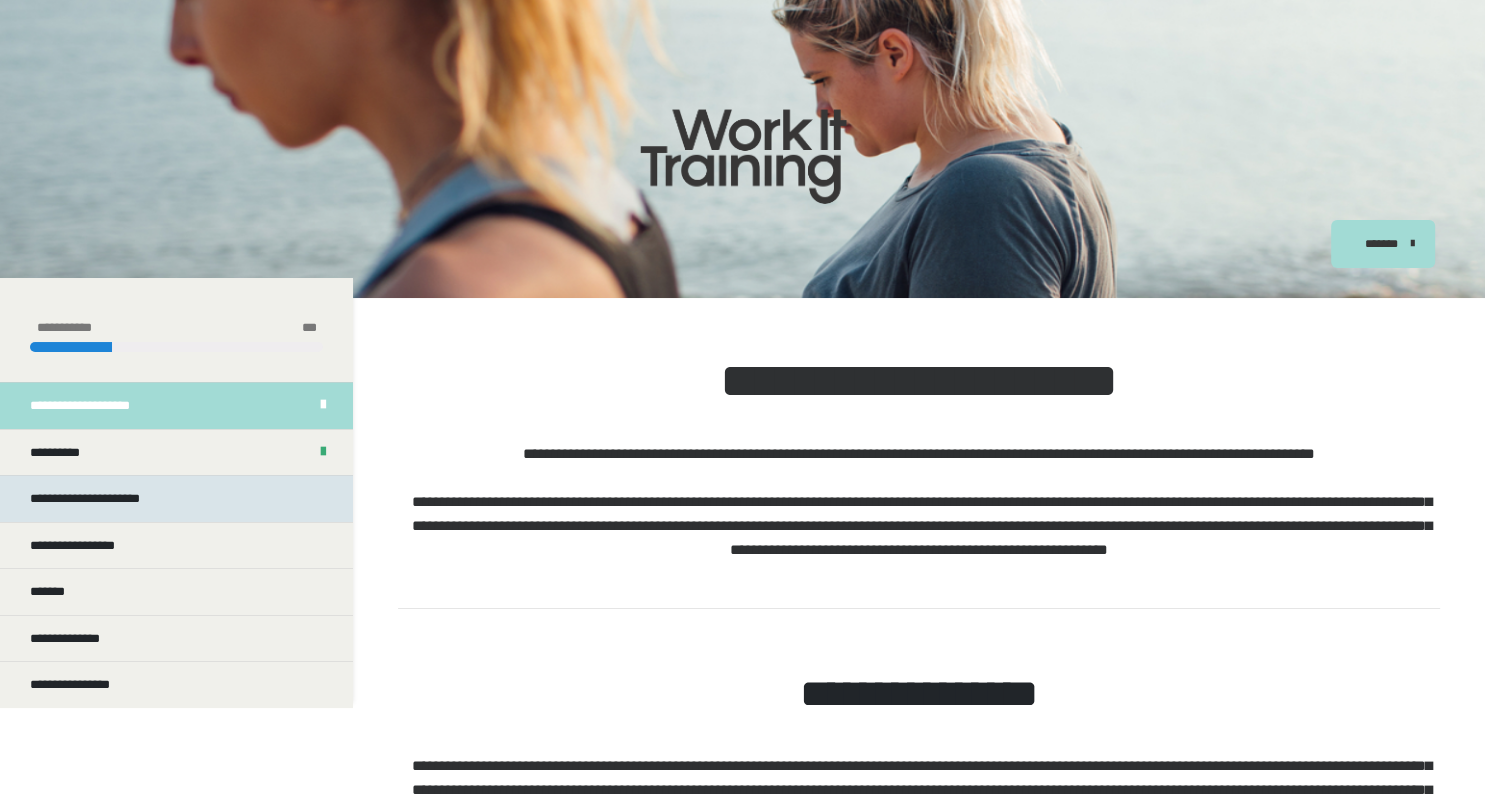 click on "**********" at bounding box center (108, 499) 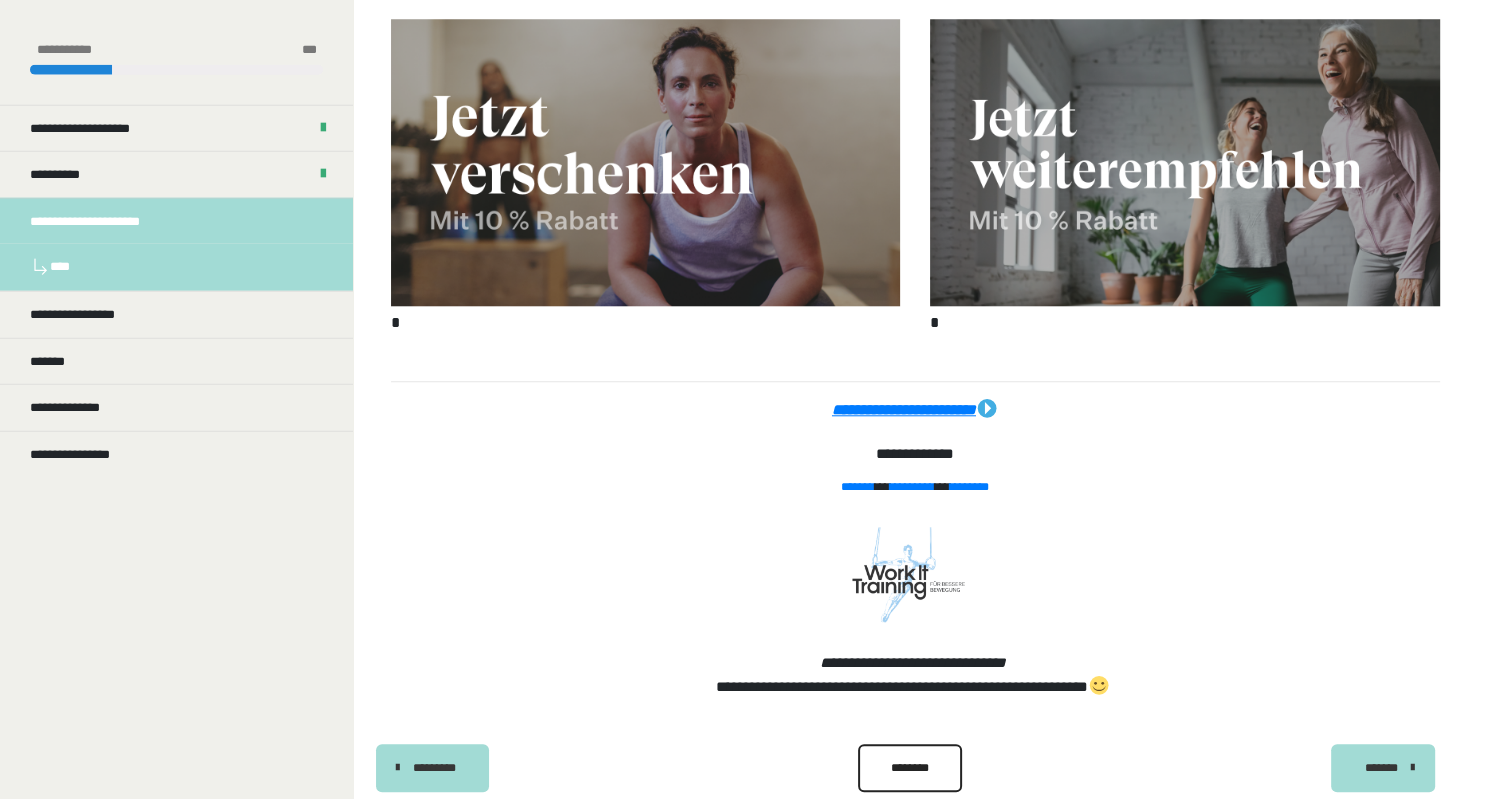 scroll, scrollTop: 1876, scrollLeft: 0, axis: vertical 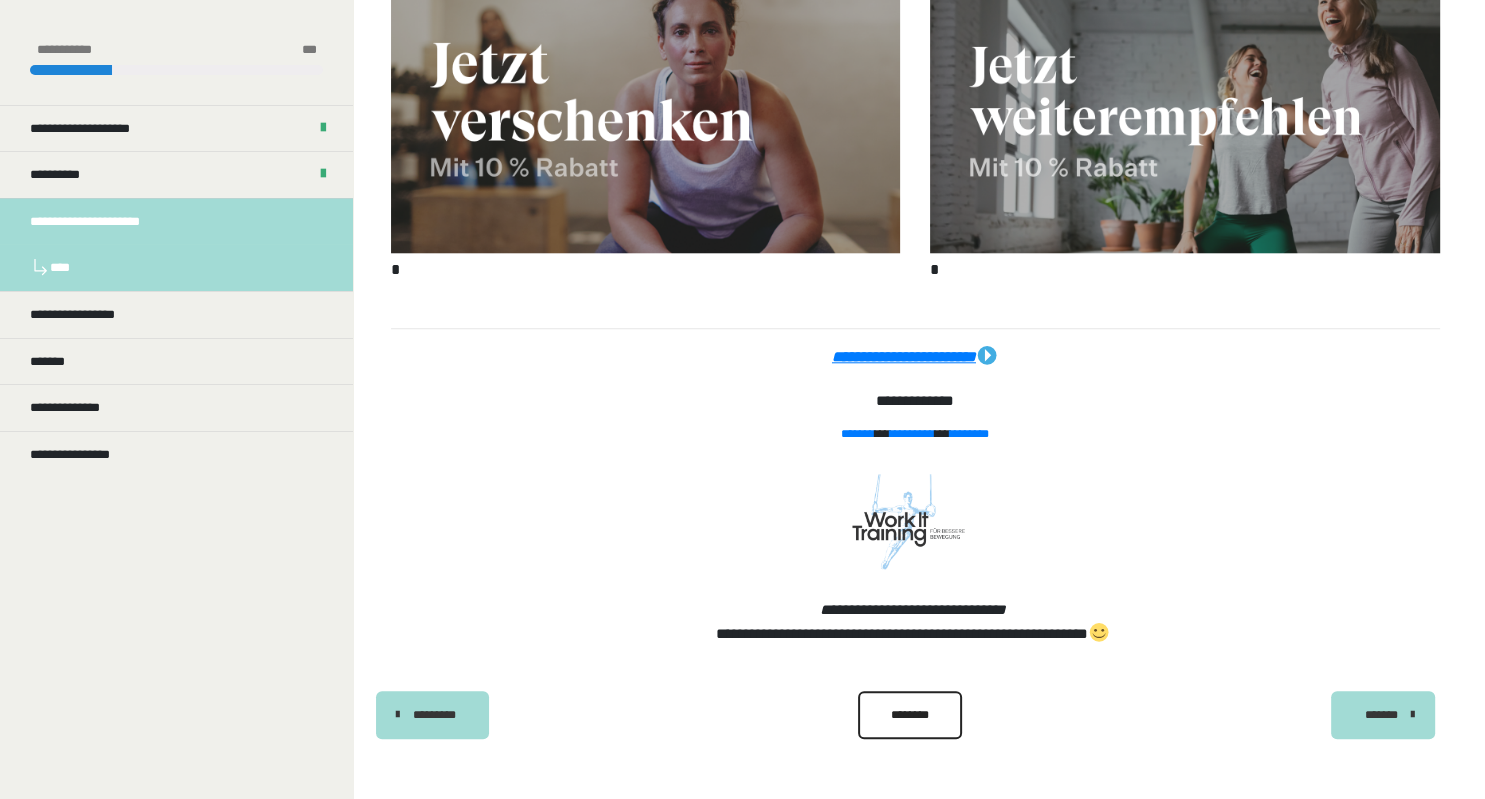 click on "********" at bounding box center (910, 715) 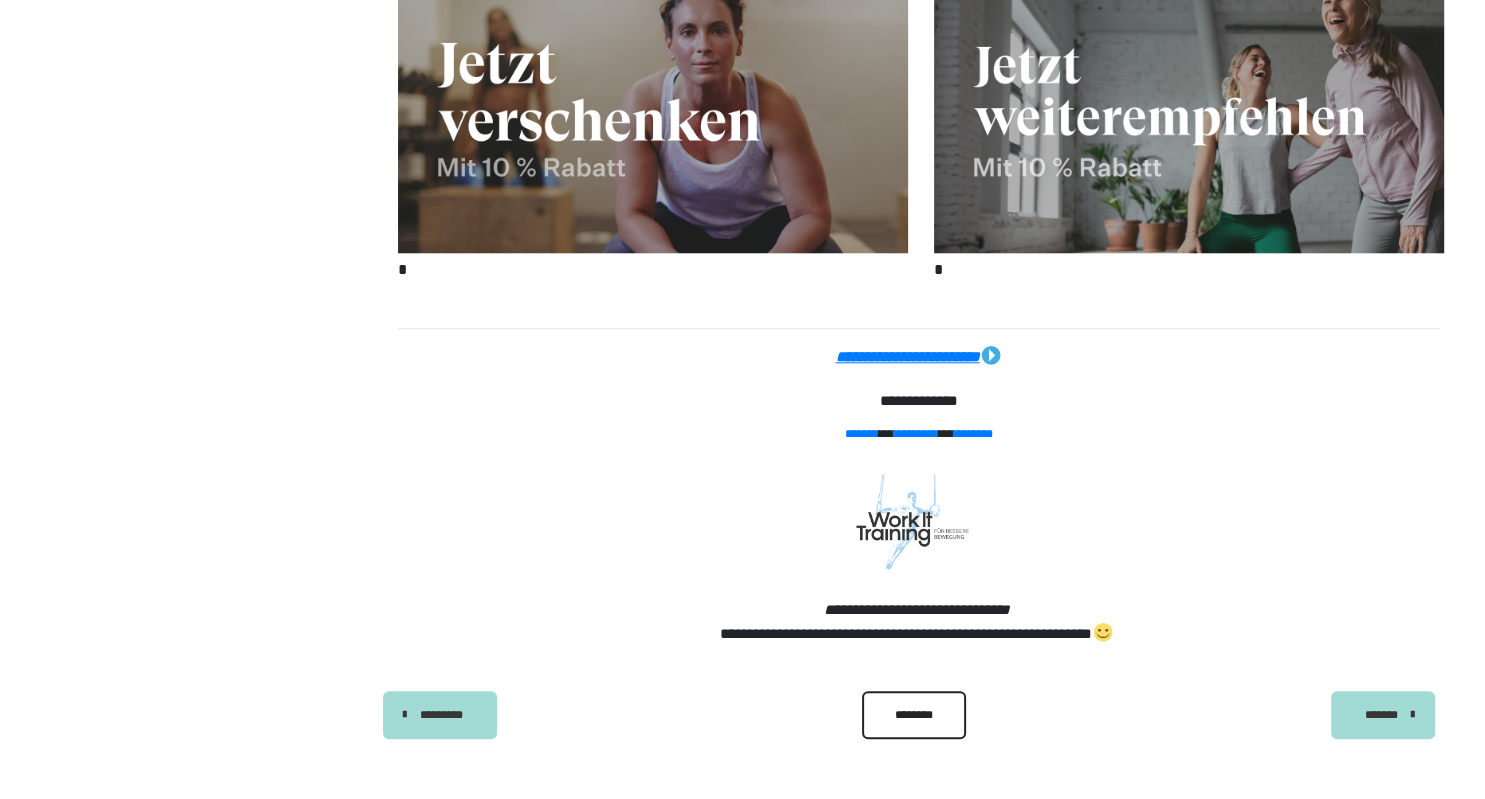 scroll, scrollTop: 0, scrollLeft: 0, axis: both 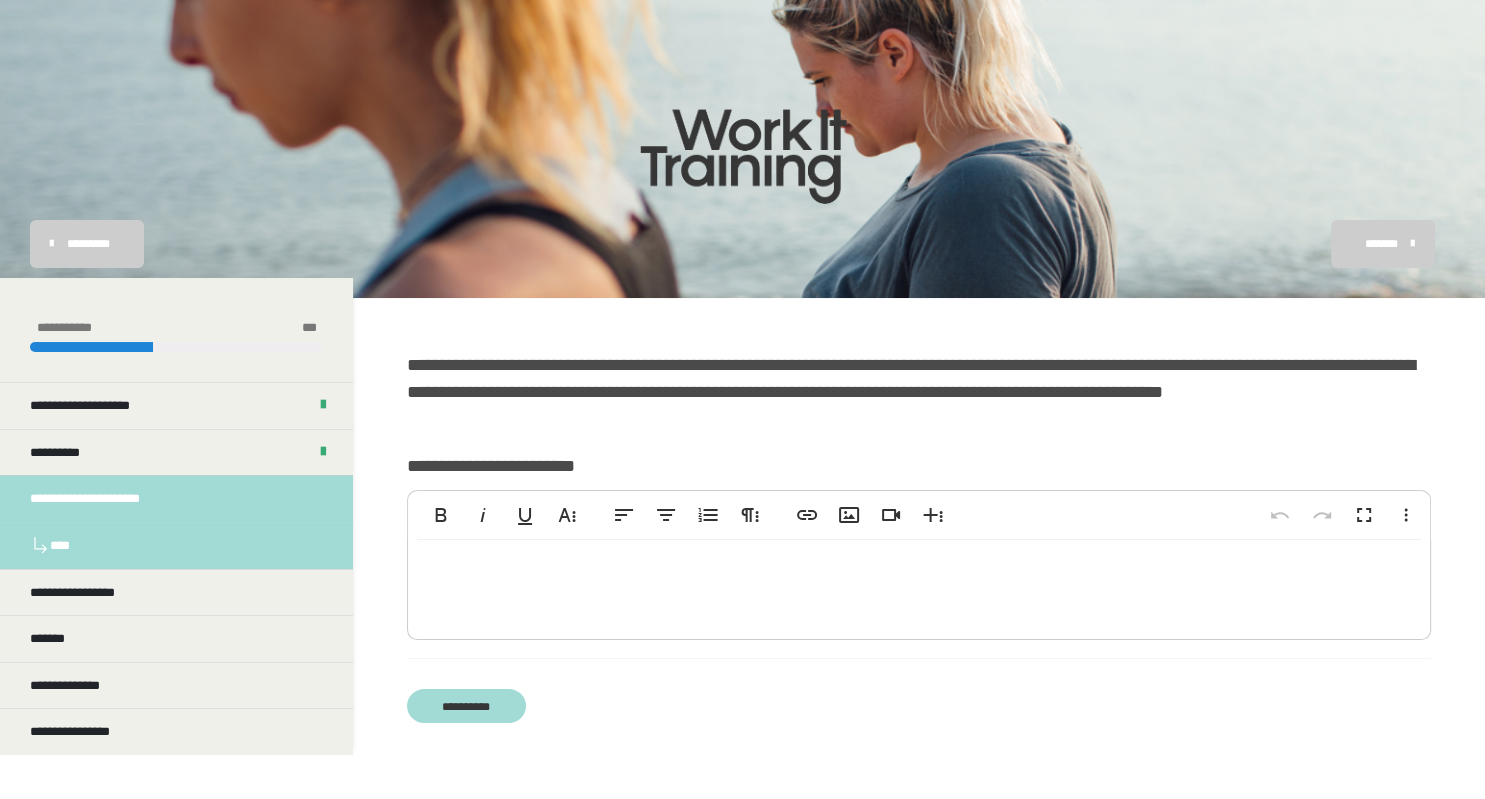 click at bounding box center (919, 585) 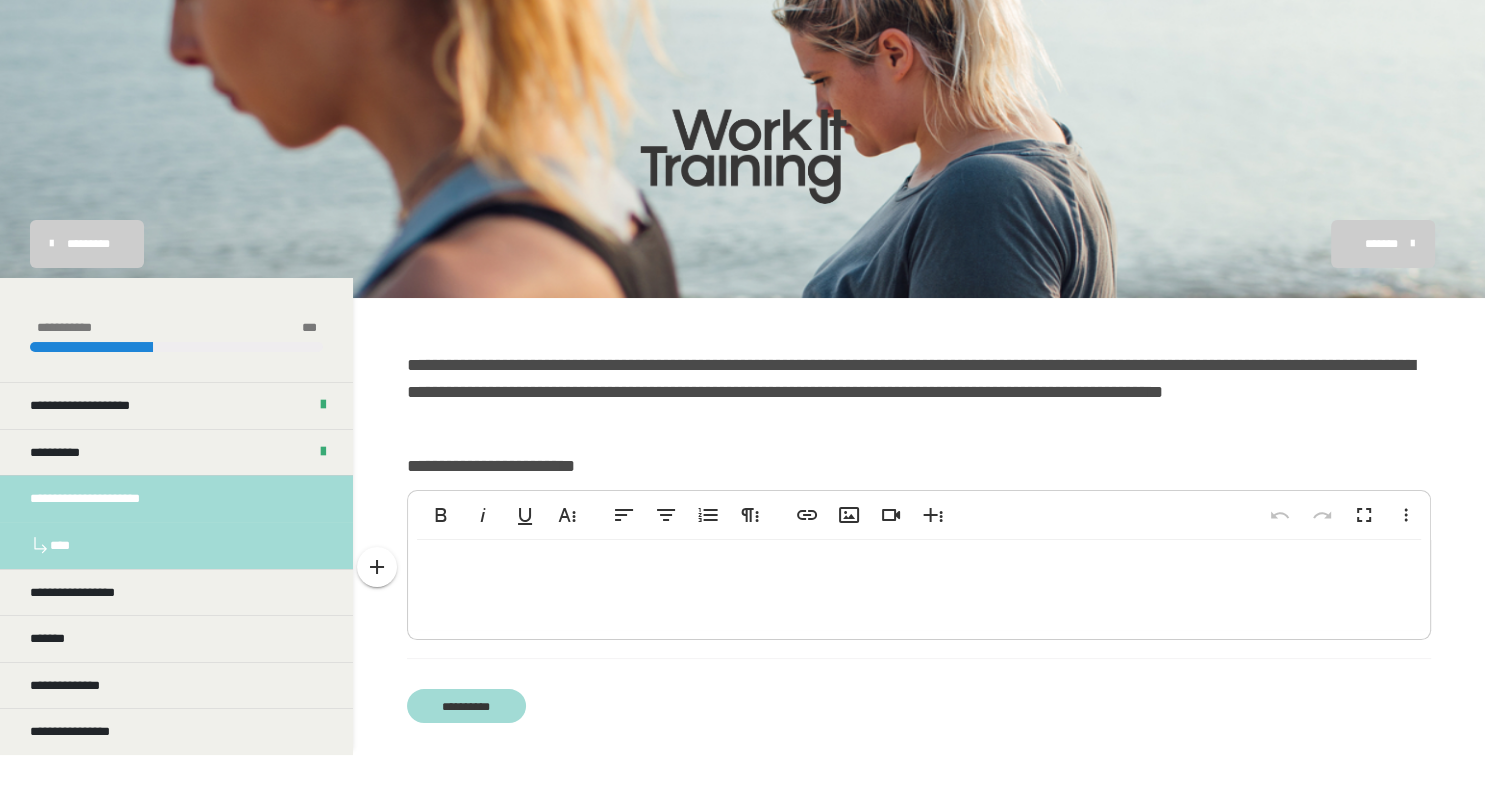 type 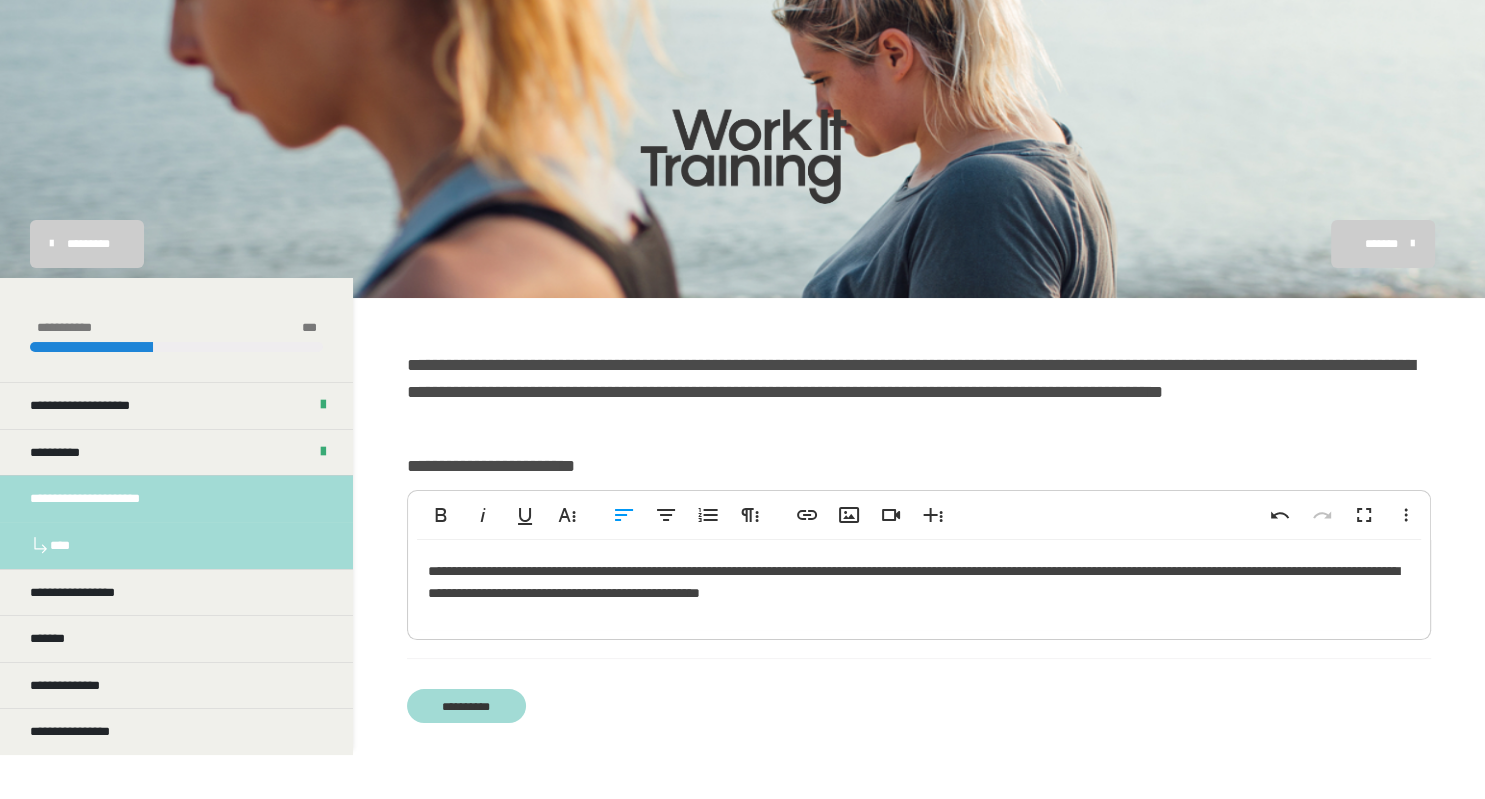 drag, startPoint x: 895, startPoint y: 591, endPoint x: 904, endPoint y: 628, distance: 38.078865 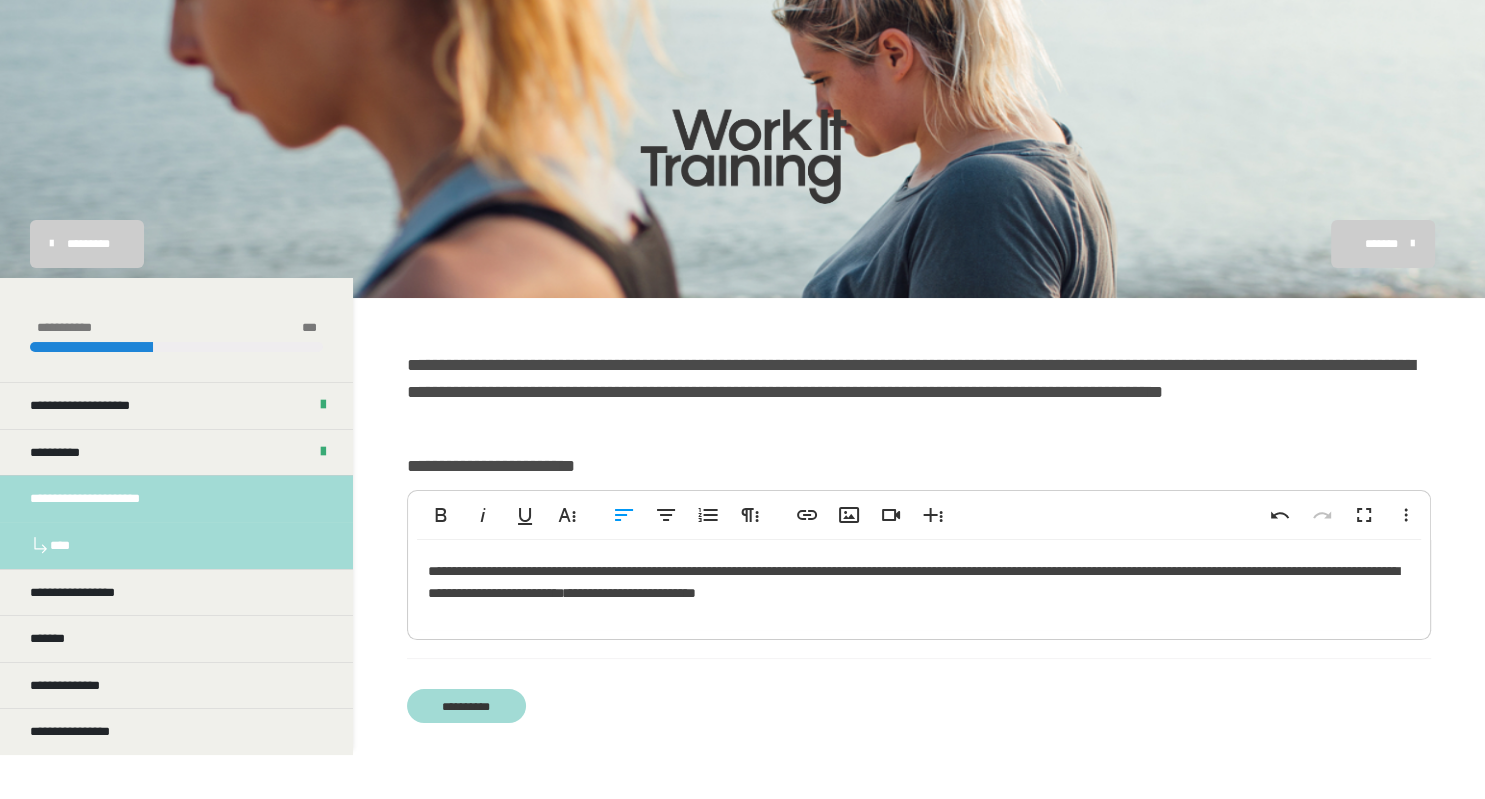 click on "**********" at bounding box center [919, 585] 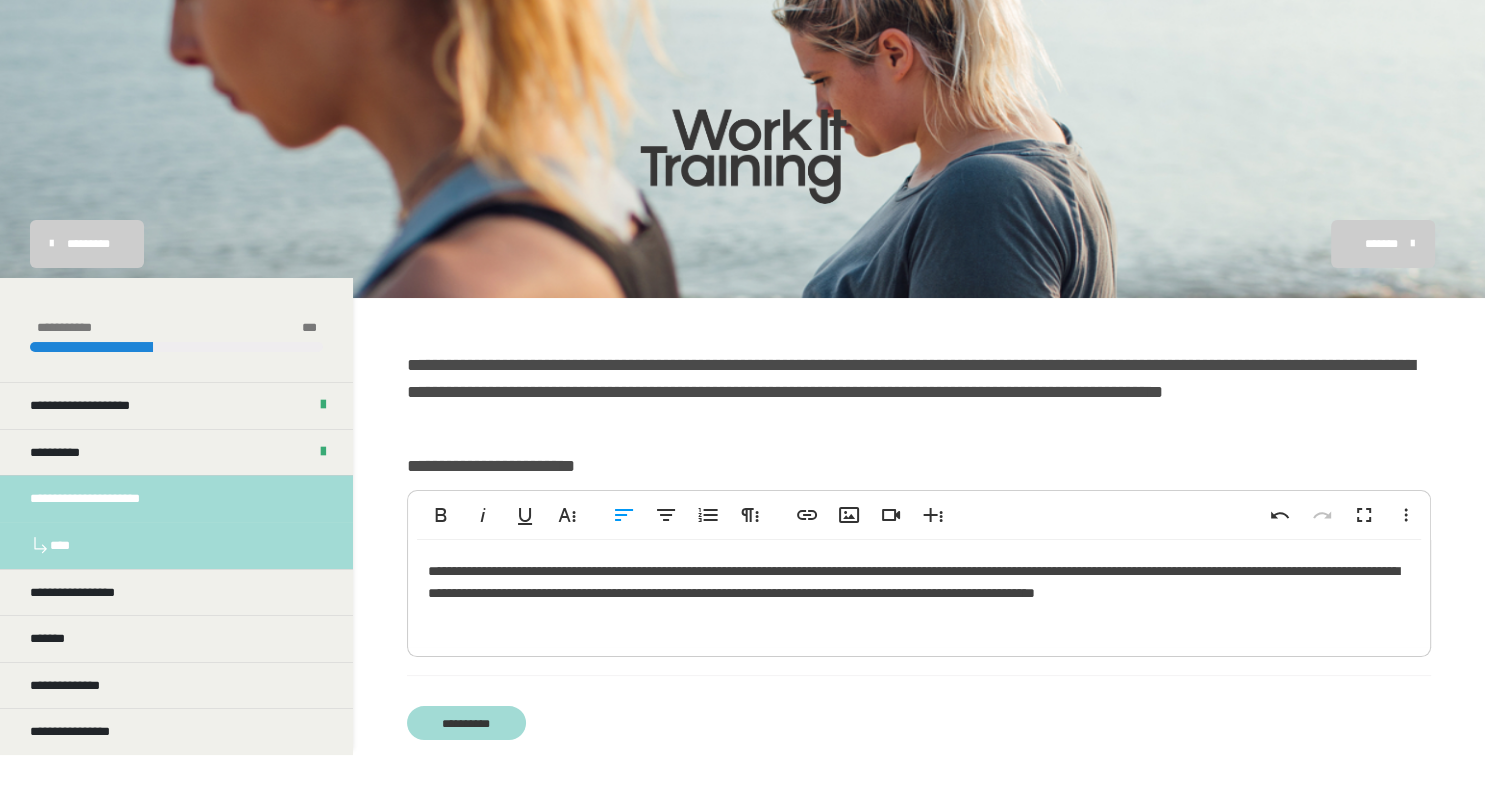 click on "**********" at bounding box center (919, 593) 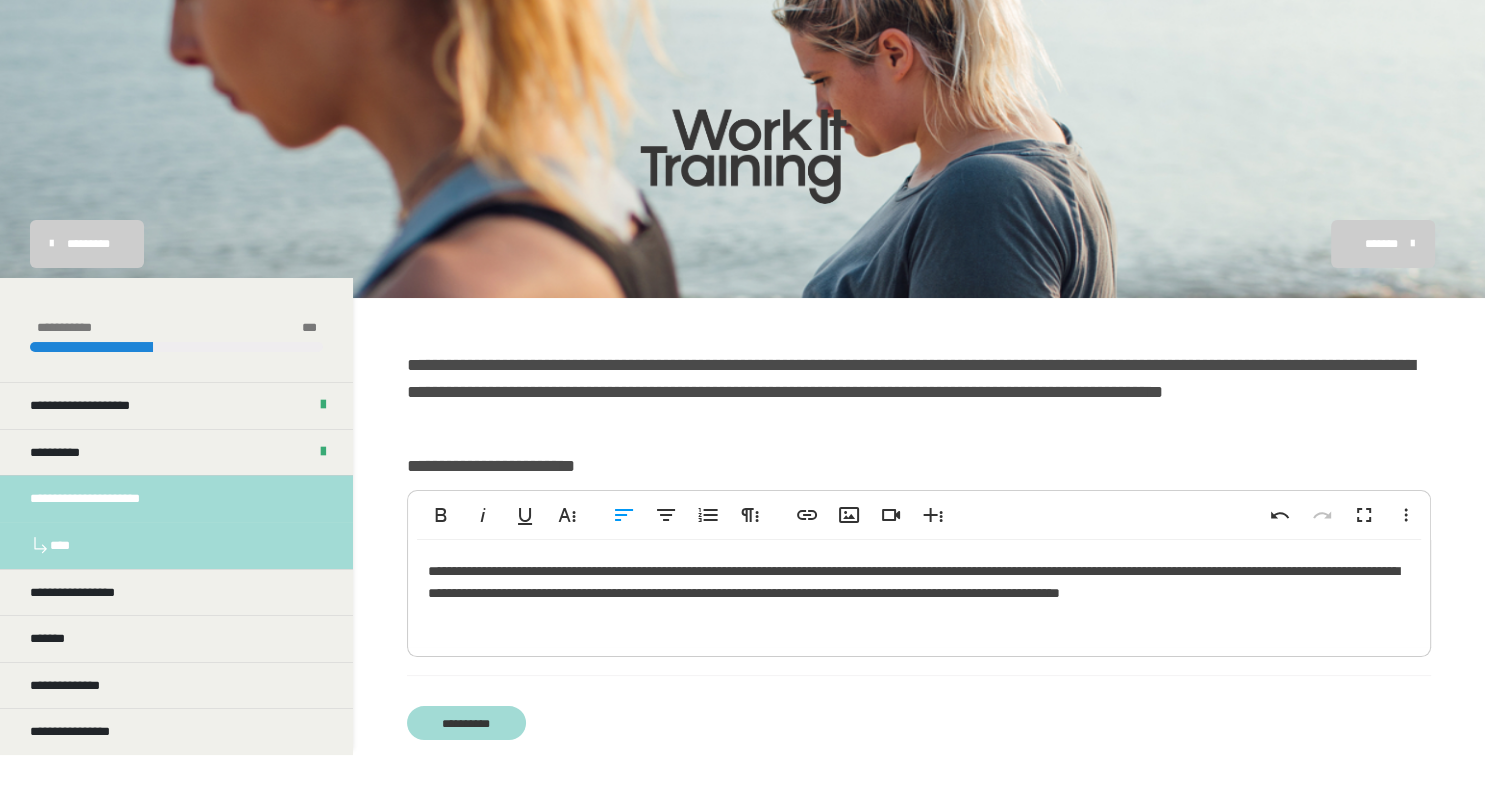 click on "**********" at bounding box center [919, 593] 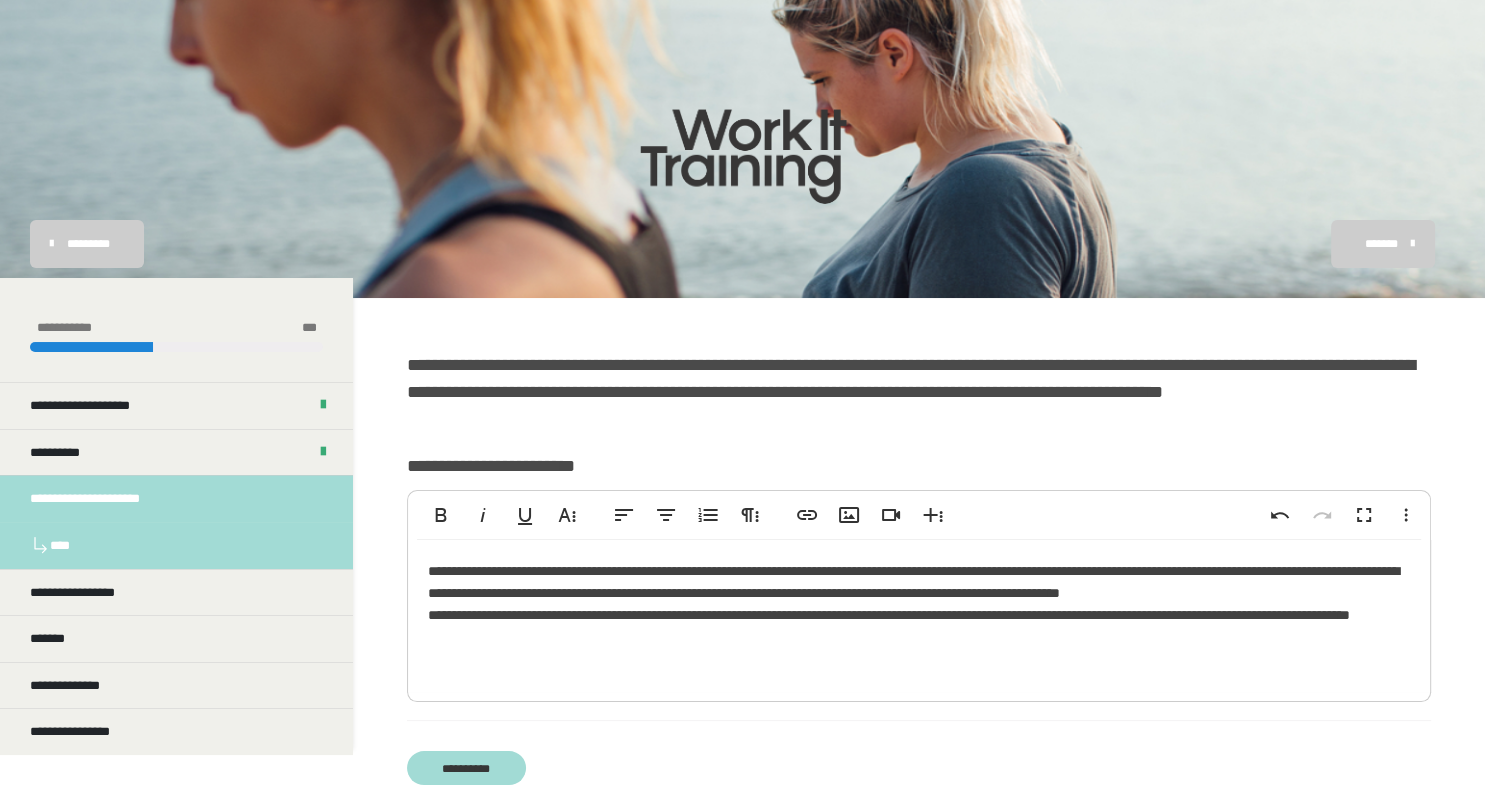 click on "**********" at bounding box center [919, 600] 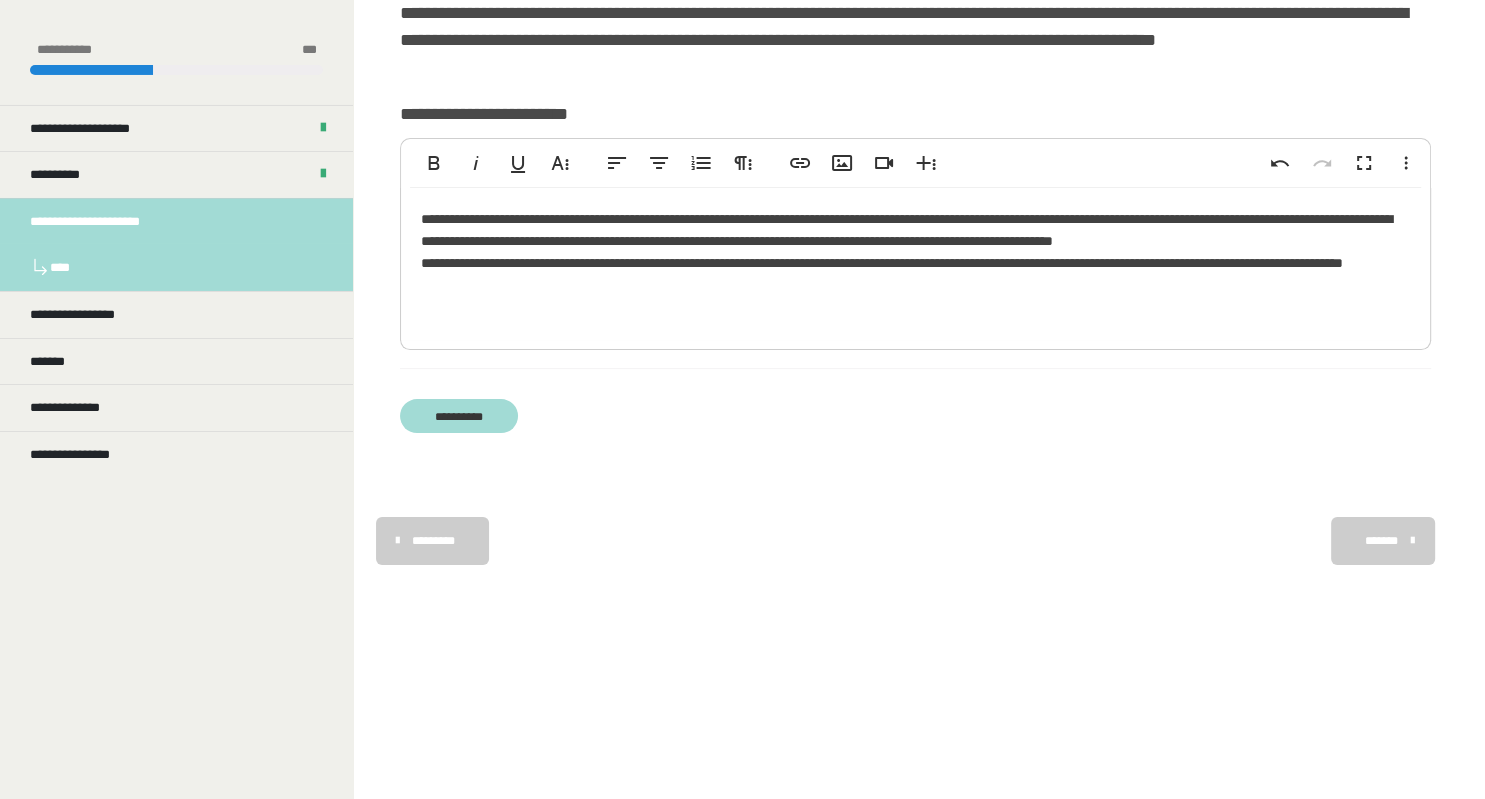 scroll, scrollTop: 357, scrollLeft: 0, axis: vertical 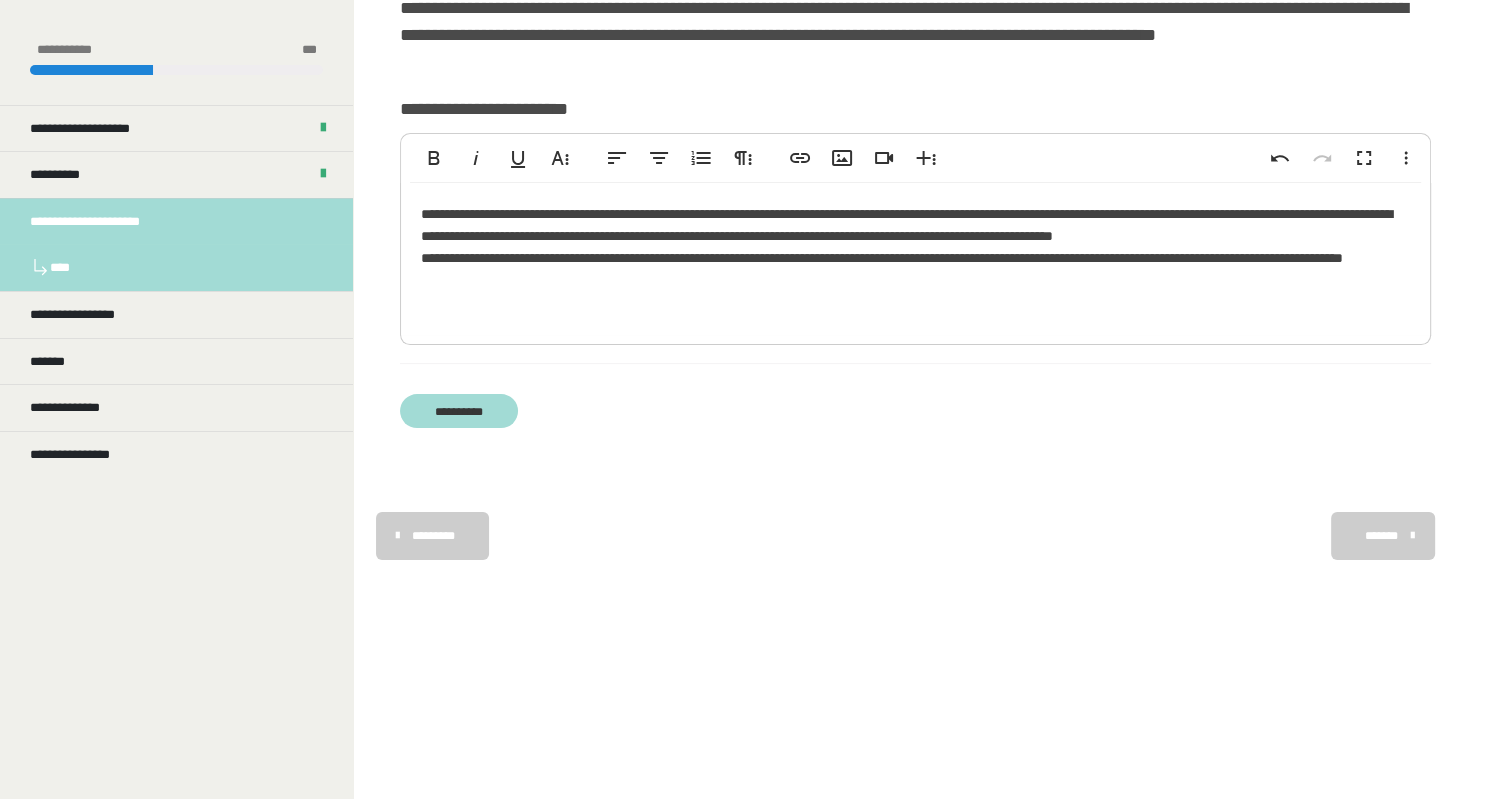 drag, startPoint x: 694, startPoint y: 301, endPoint x: 733, endPoint y: 338, distance: 53.75872 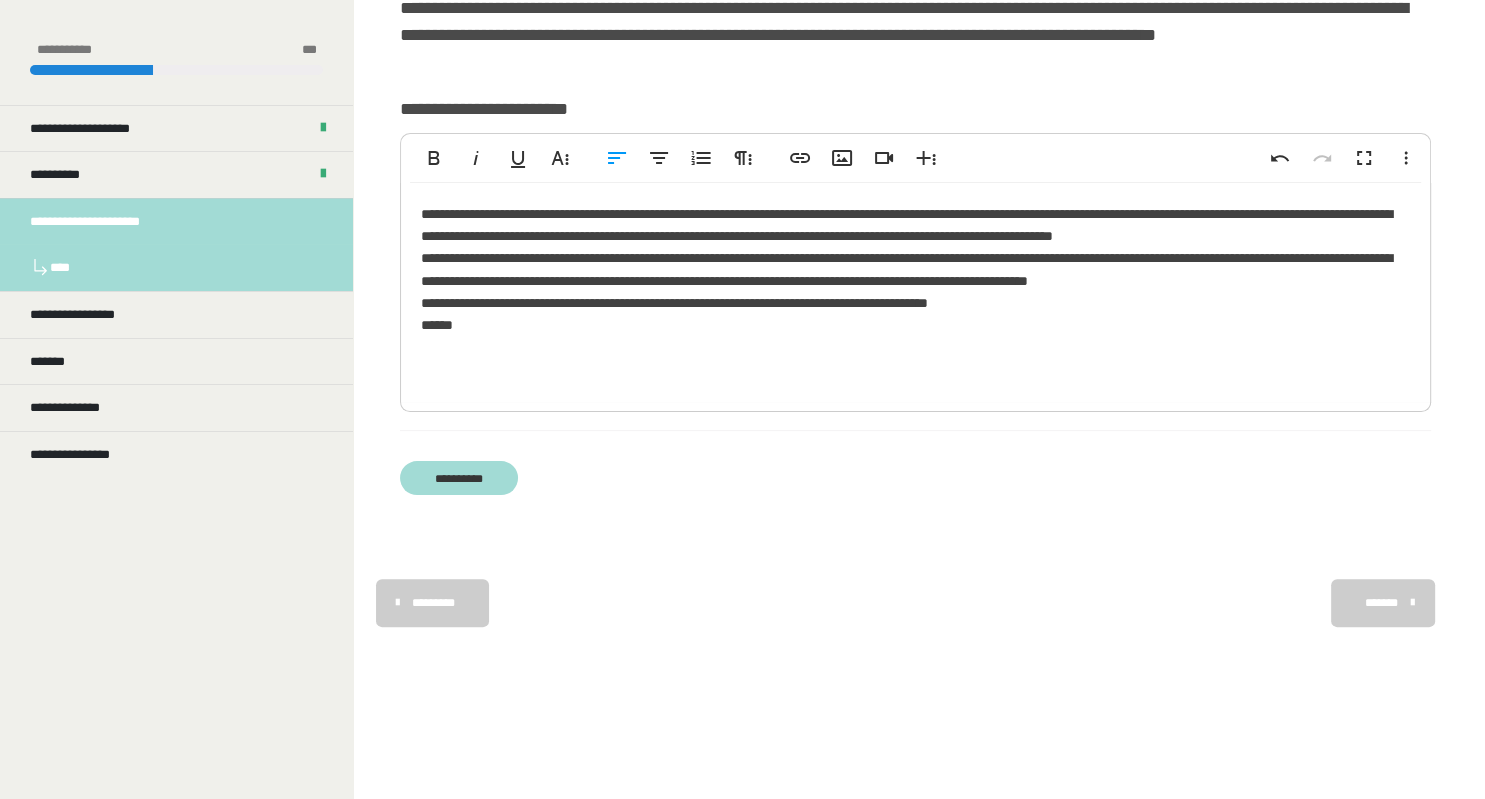click on "**********" at bounding box center (915, 292) 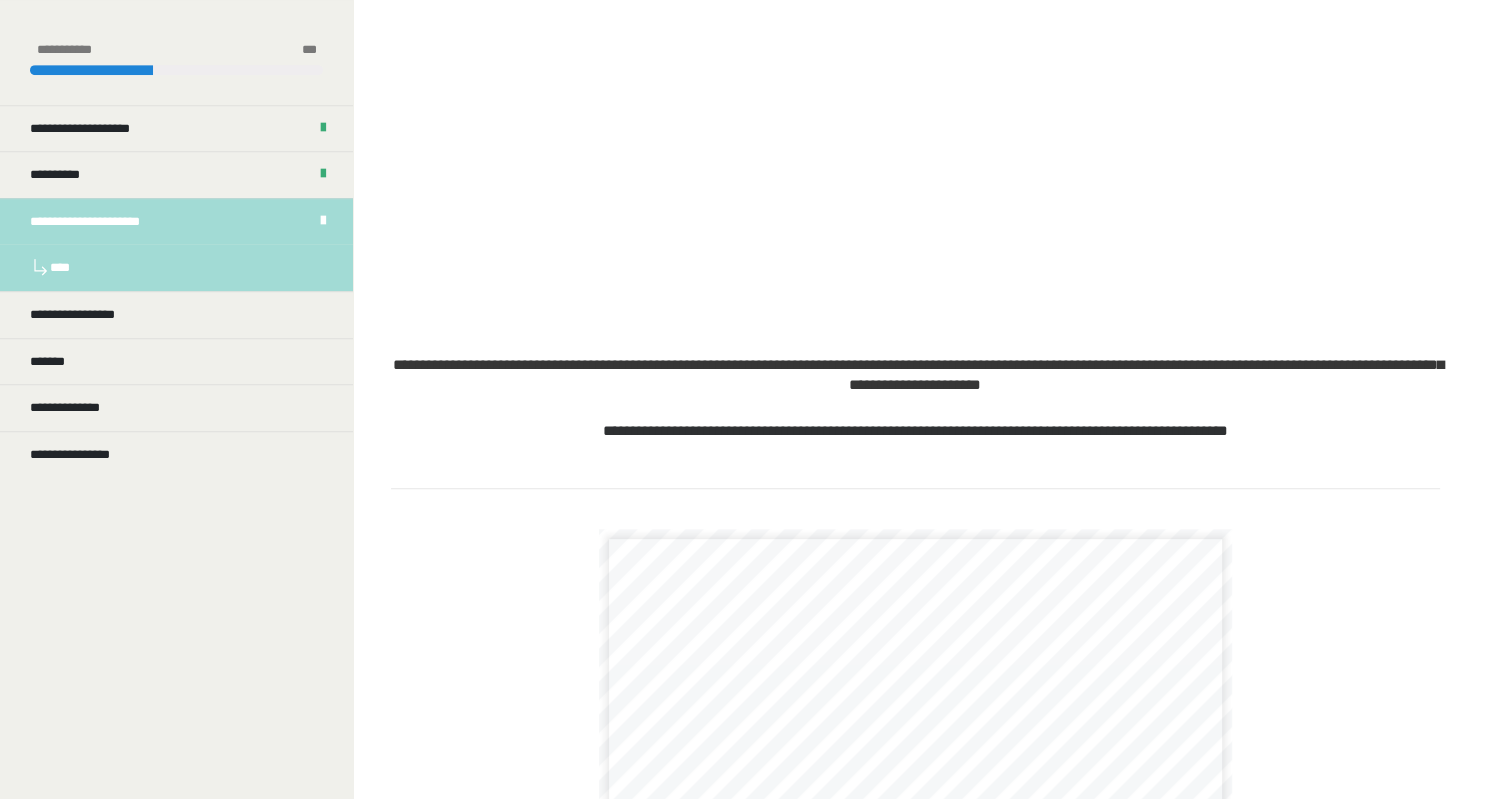 scroll, scrollTop: 422, scrollLeft: 0, axis: vertical 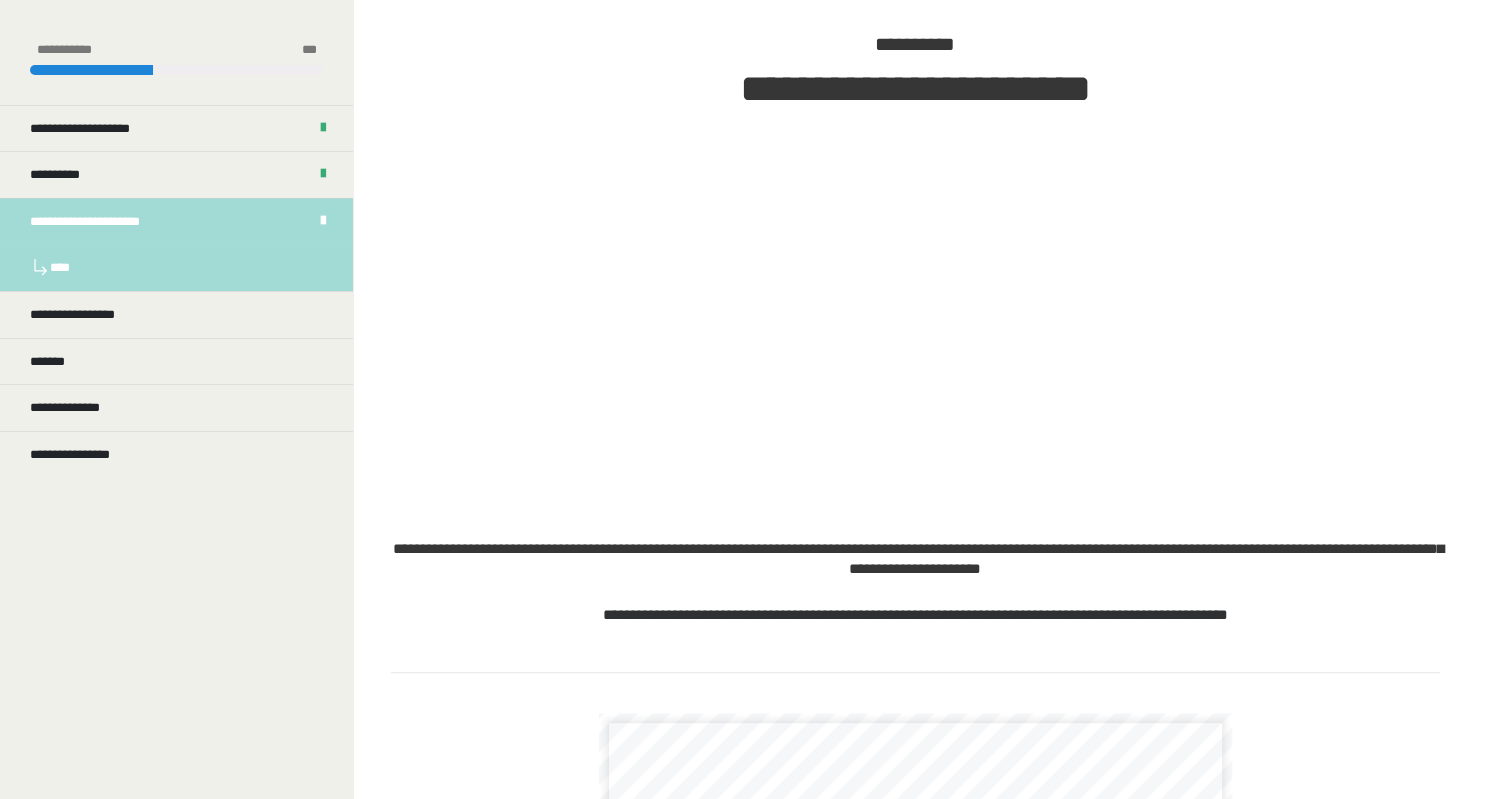 click on "****" at bounding box center [176, 267] 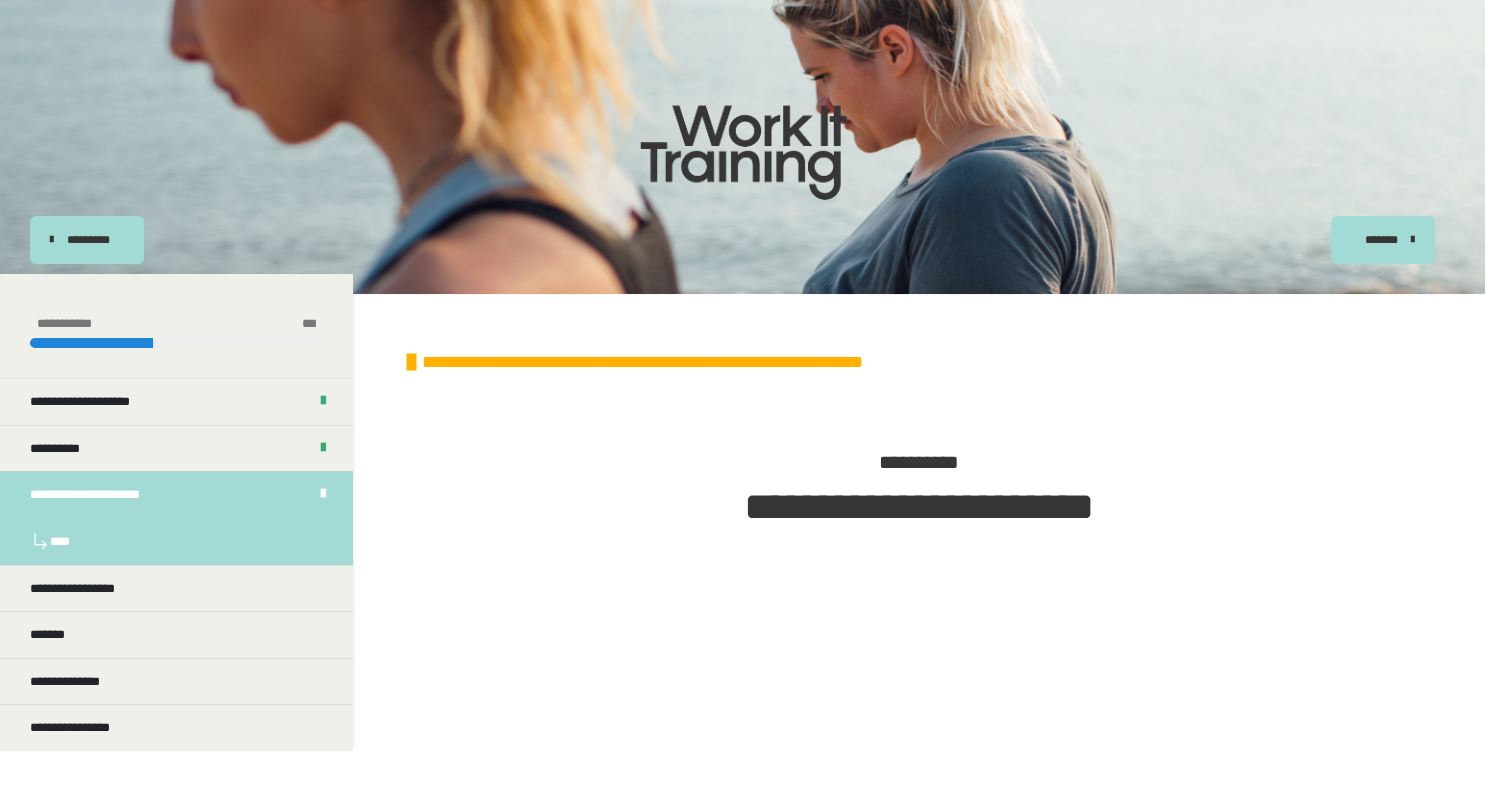 scroll, scrollTop: 0, scrollLeft: 0, axis: both 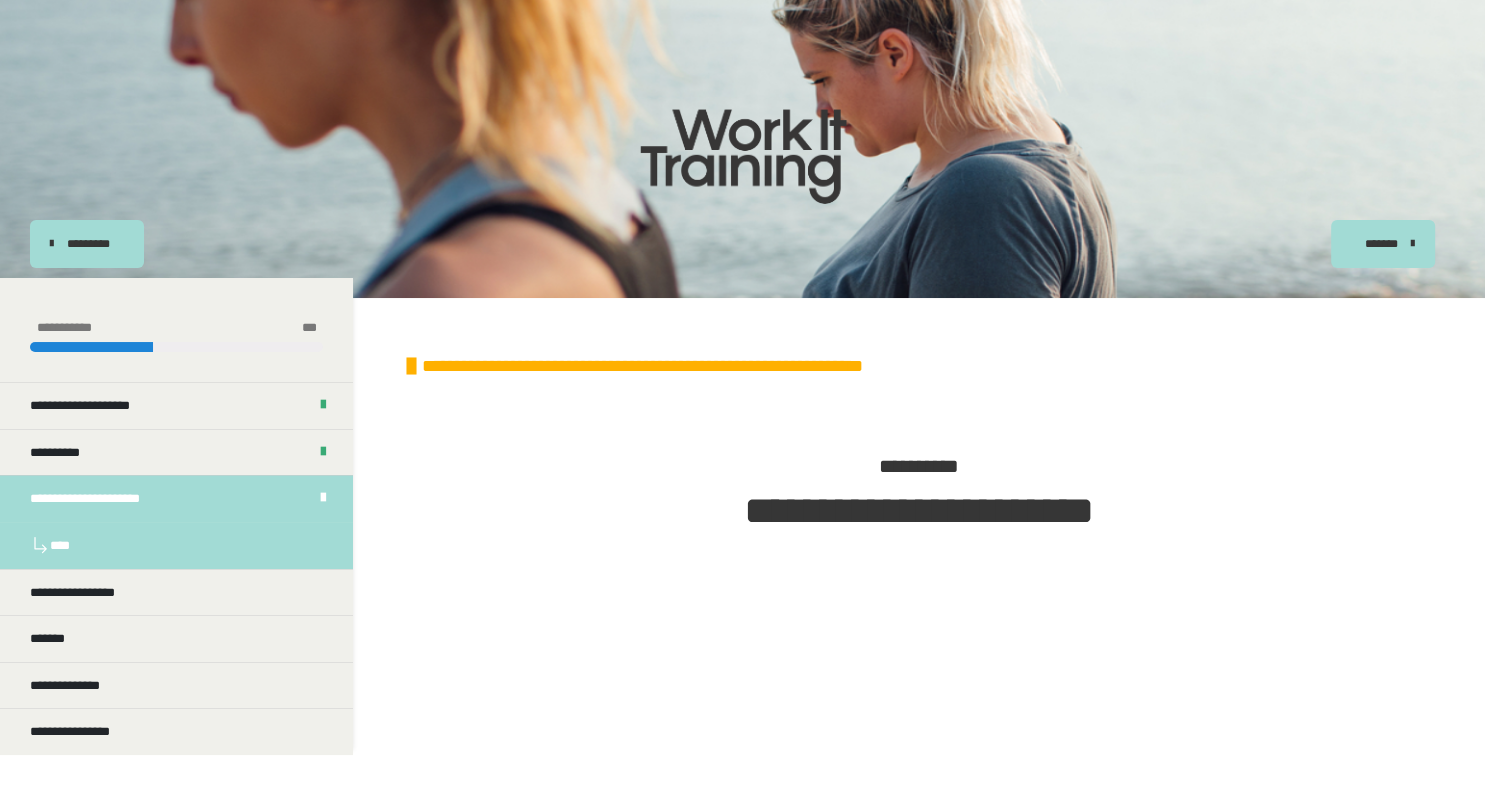 click on "**********" at bounding box center (108, 499) 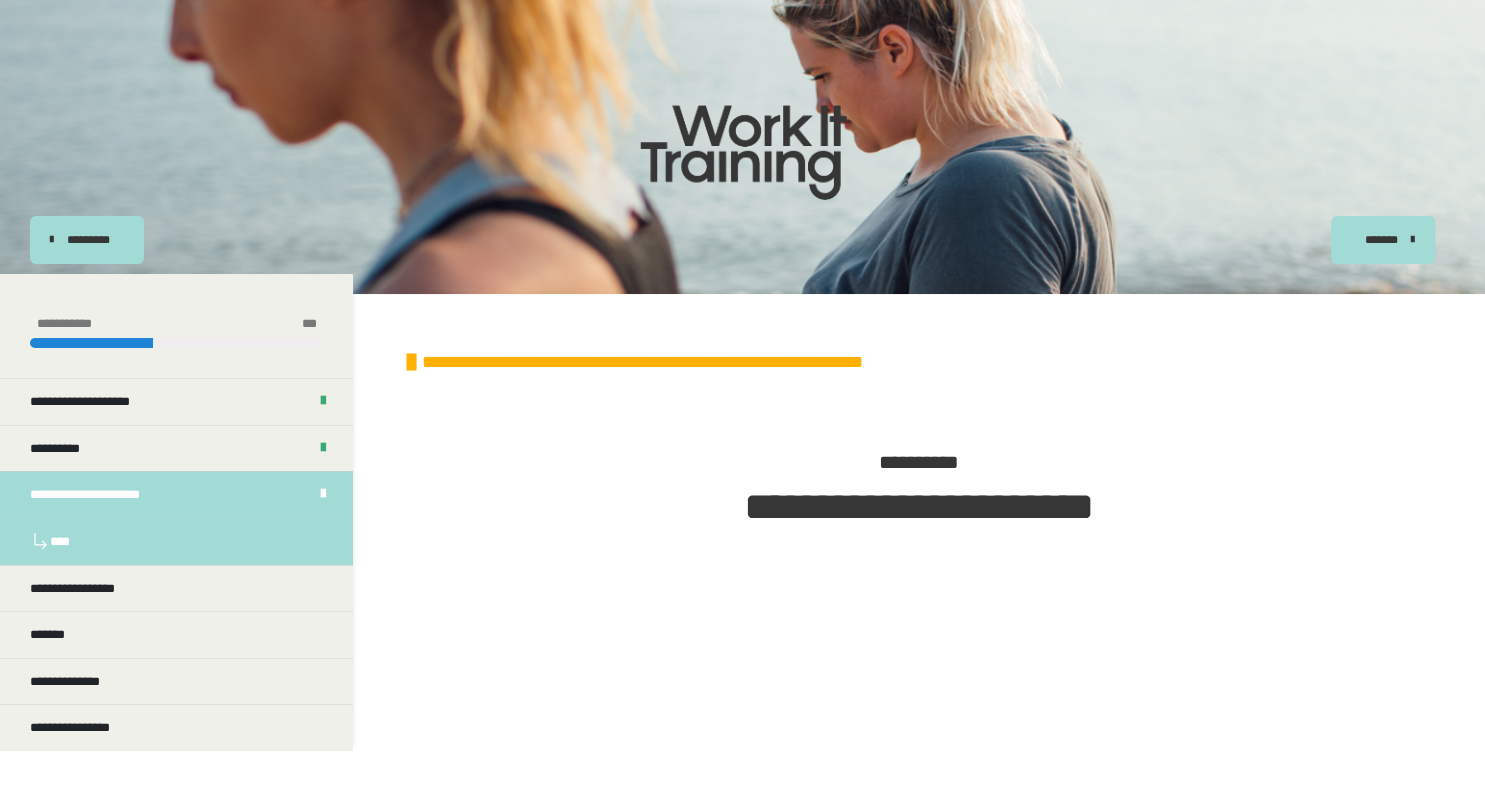 scroll, scrollTop: 0, scrollLeft: 0, axis: both 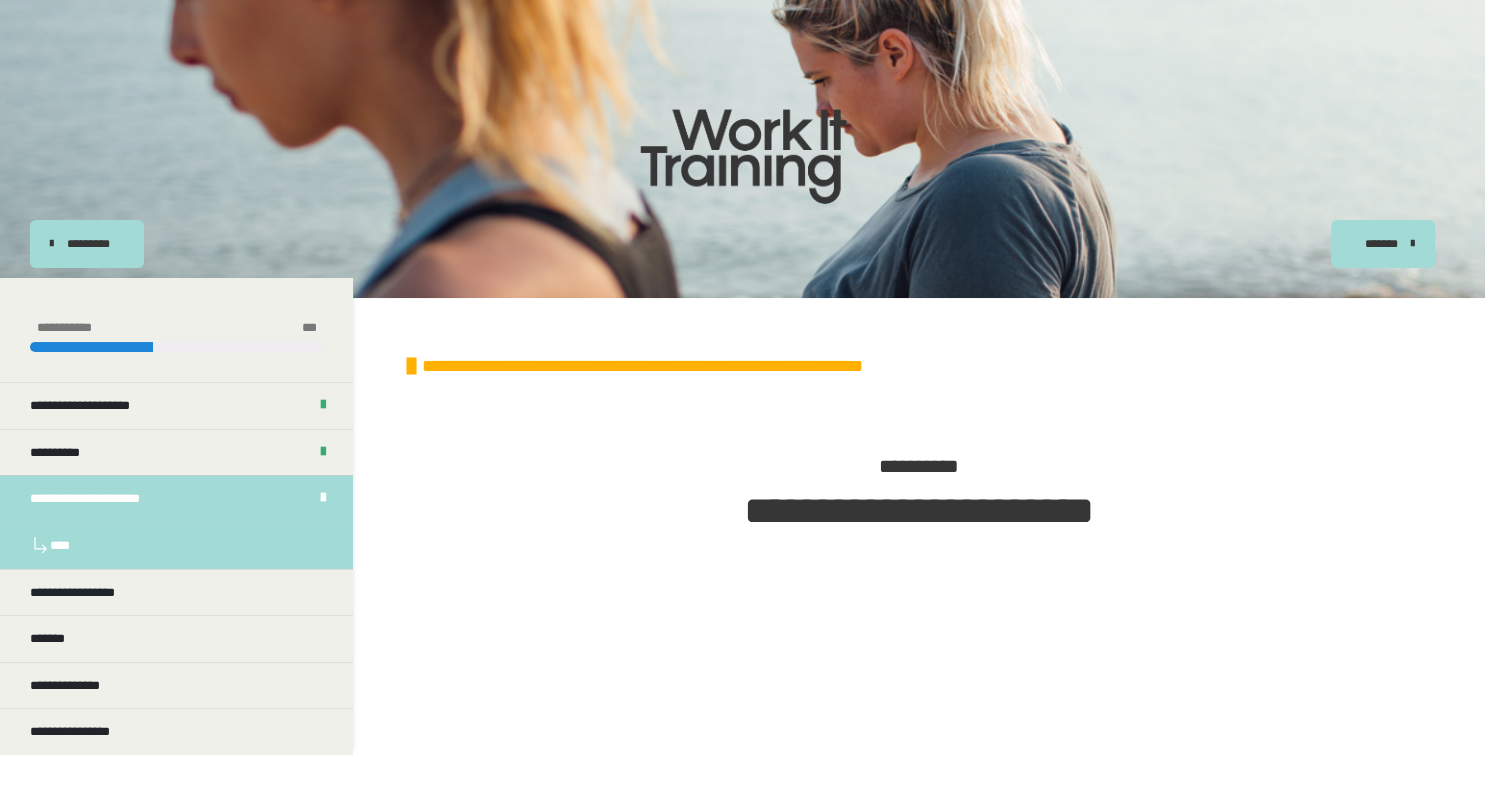 click on "****" at bounding box center [176, 545] 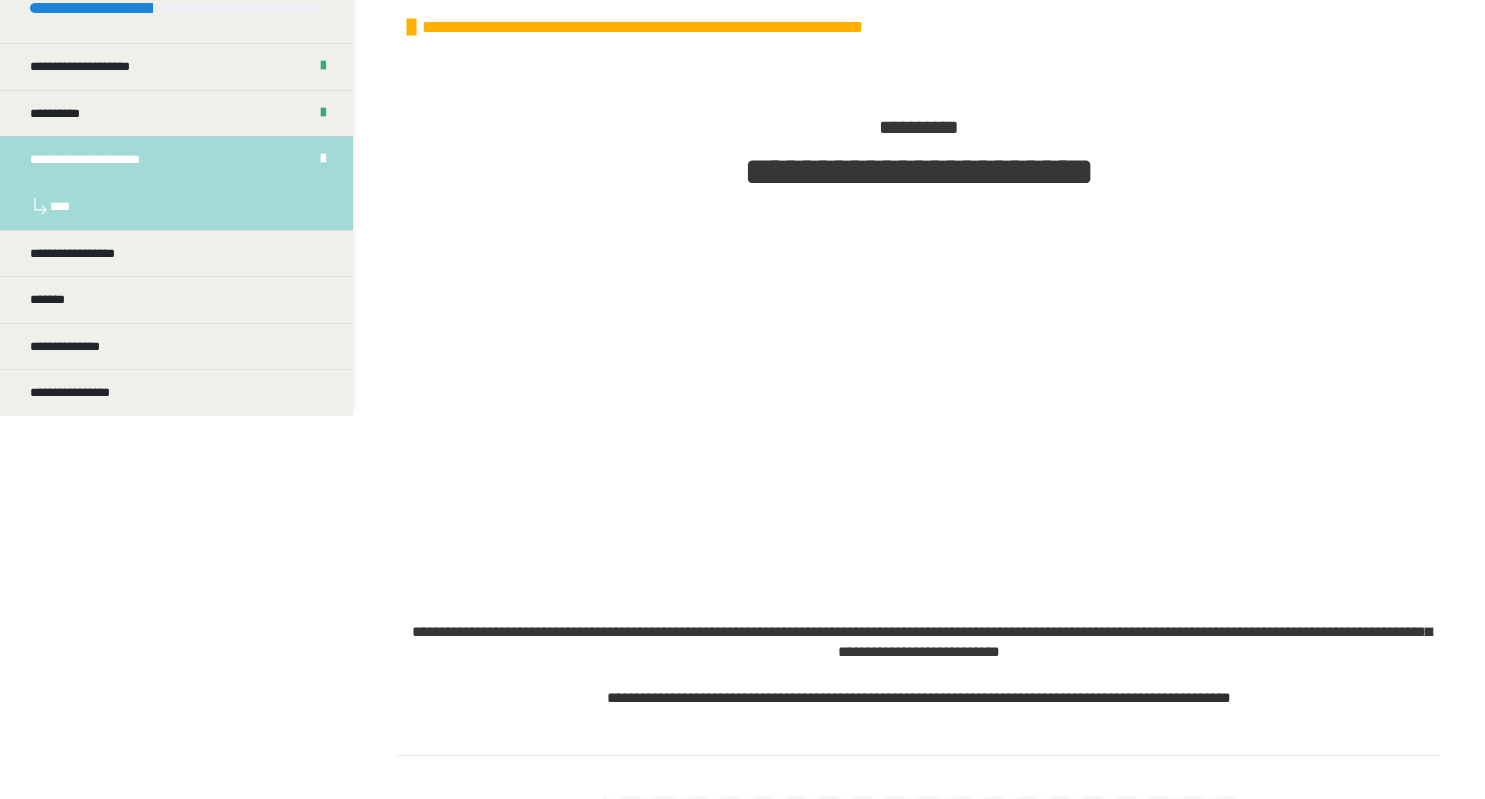scroll, scrollTop: 422, scrollLeft: 0, axis: vertical 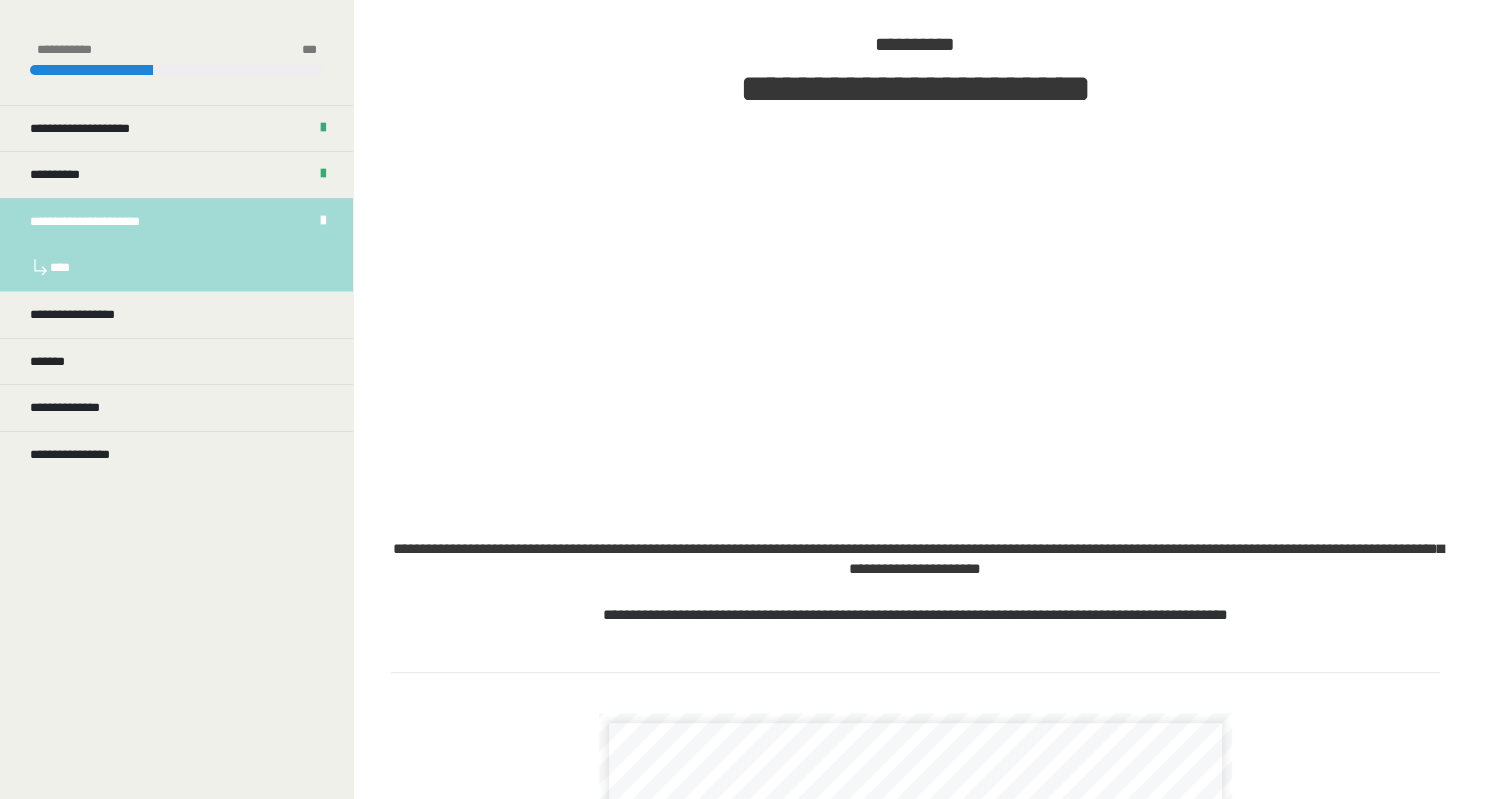 click on "****" at bounding box center (176, 267) 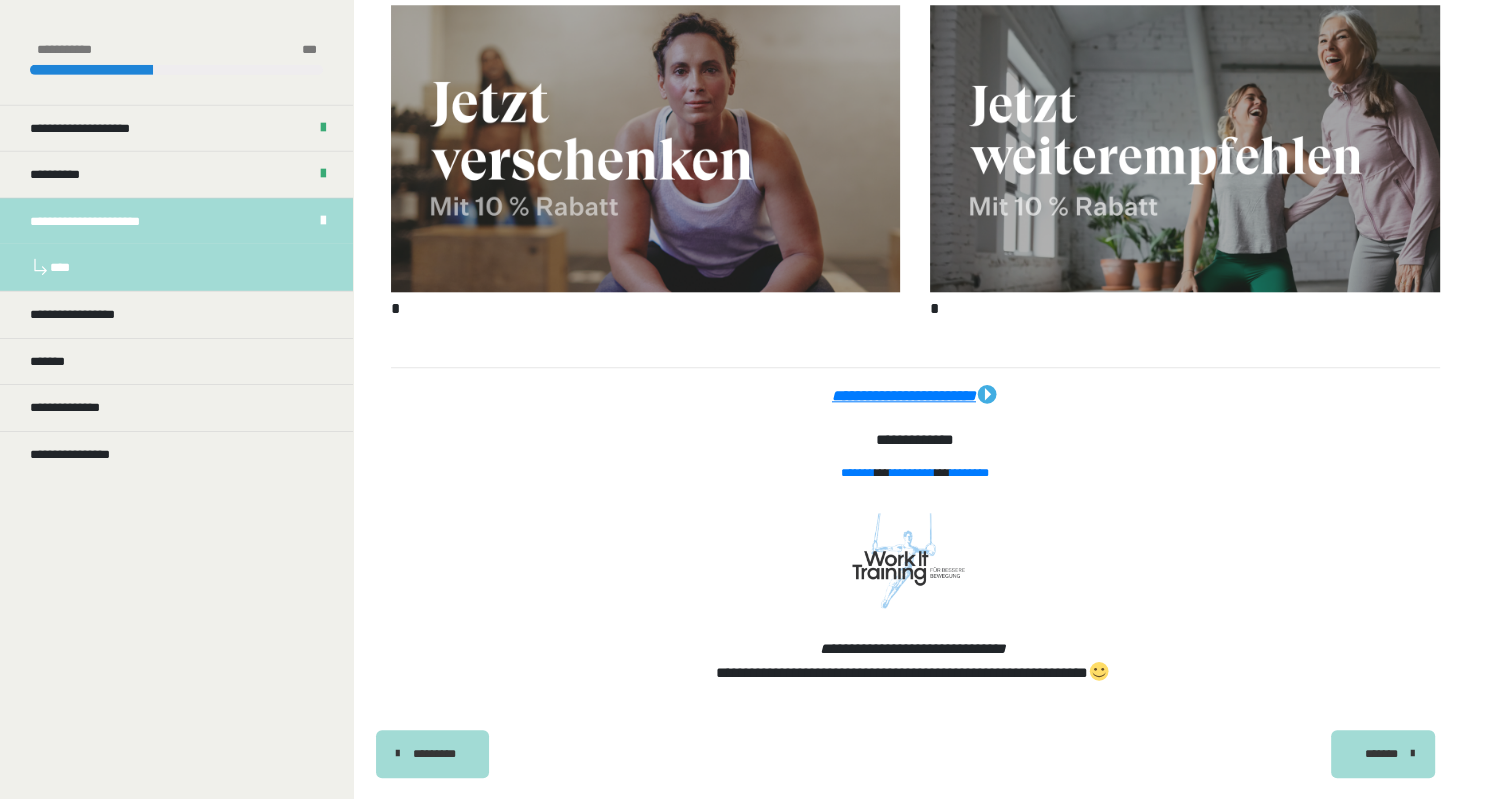 scroll, scrollTop: 1984, scrollLeft: 0, axis: vertical 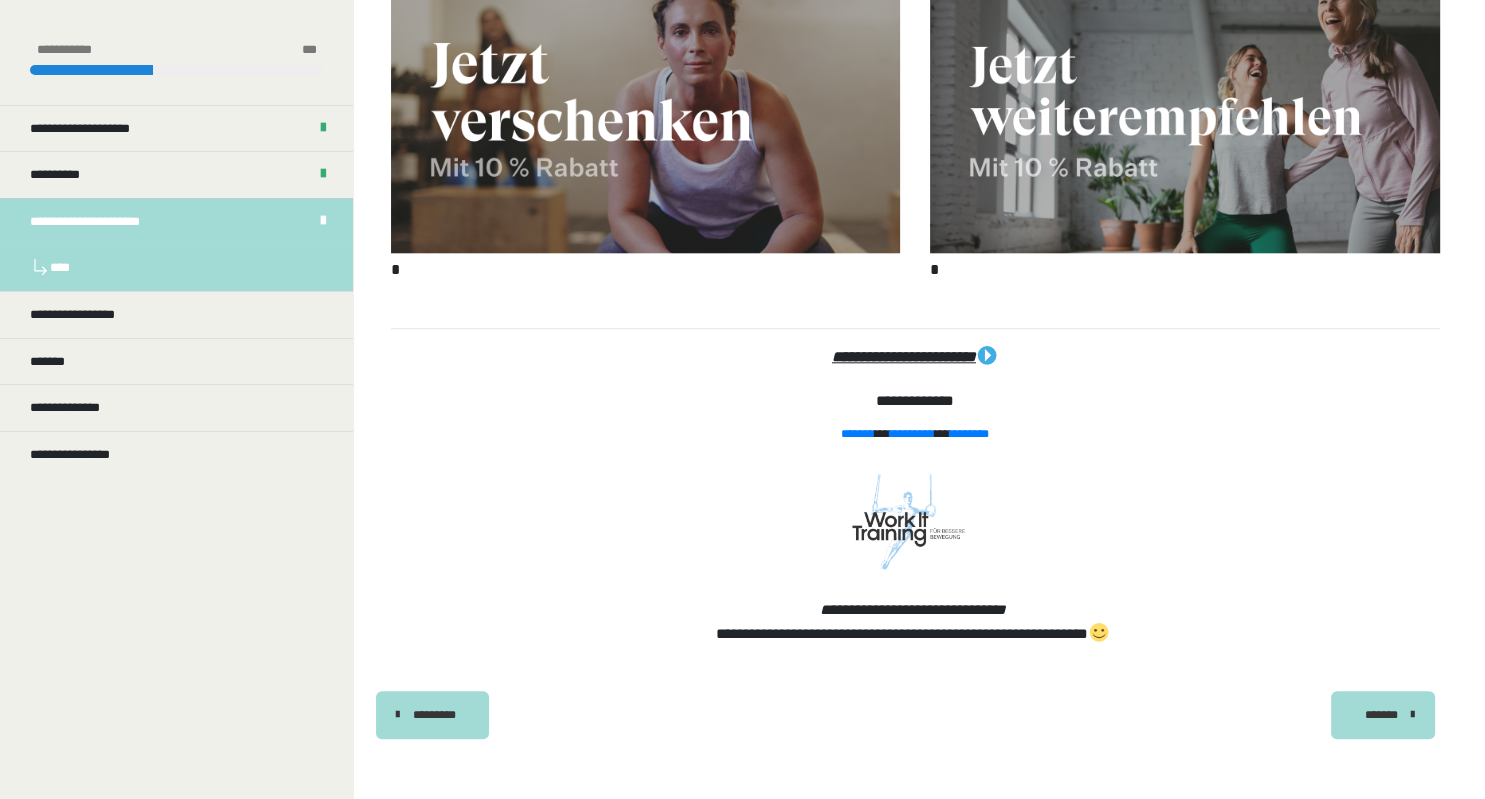 click on "**********" at bounding box center [904, 356] 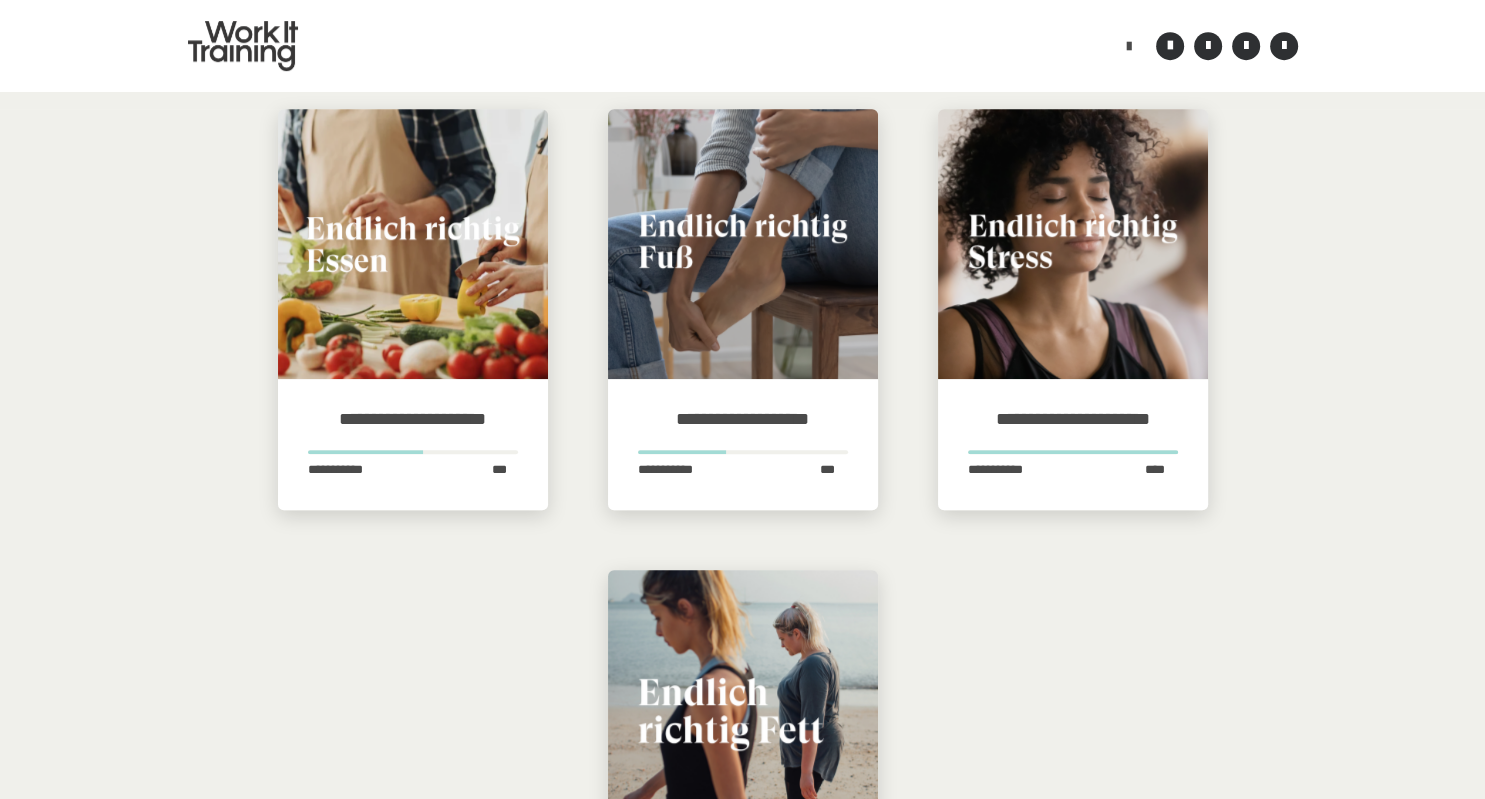 scroll, scrollTop: 739, scrollLeft: 0, axis: vertical 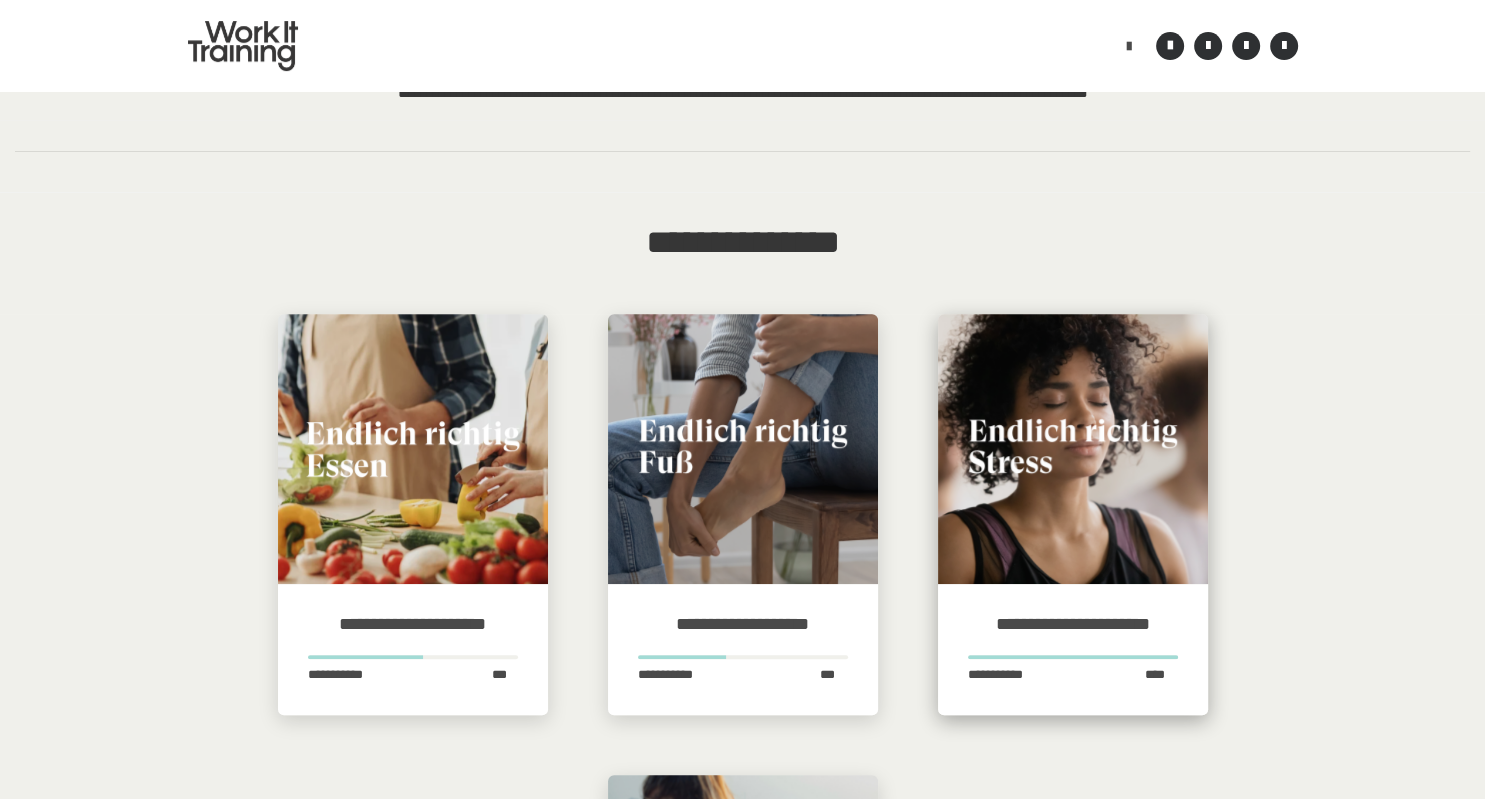 click at bounding box center (1073, 449) 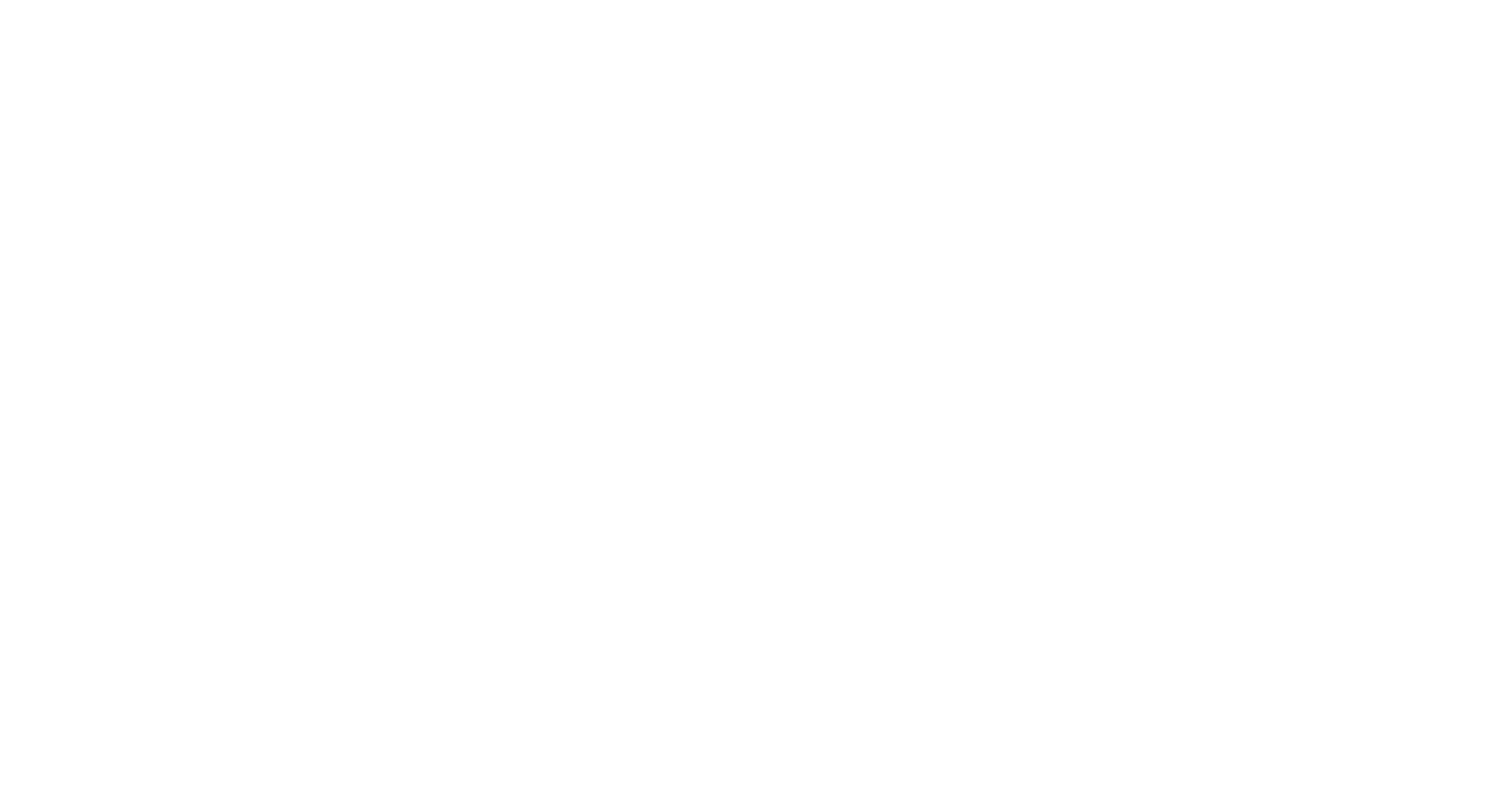 scroll, scrollTop: 0, scrollLeft: 0, axis: both 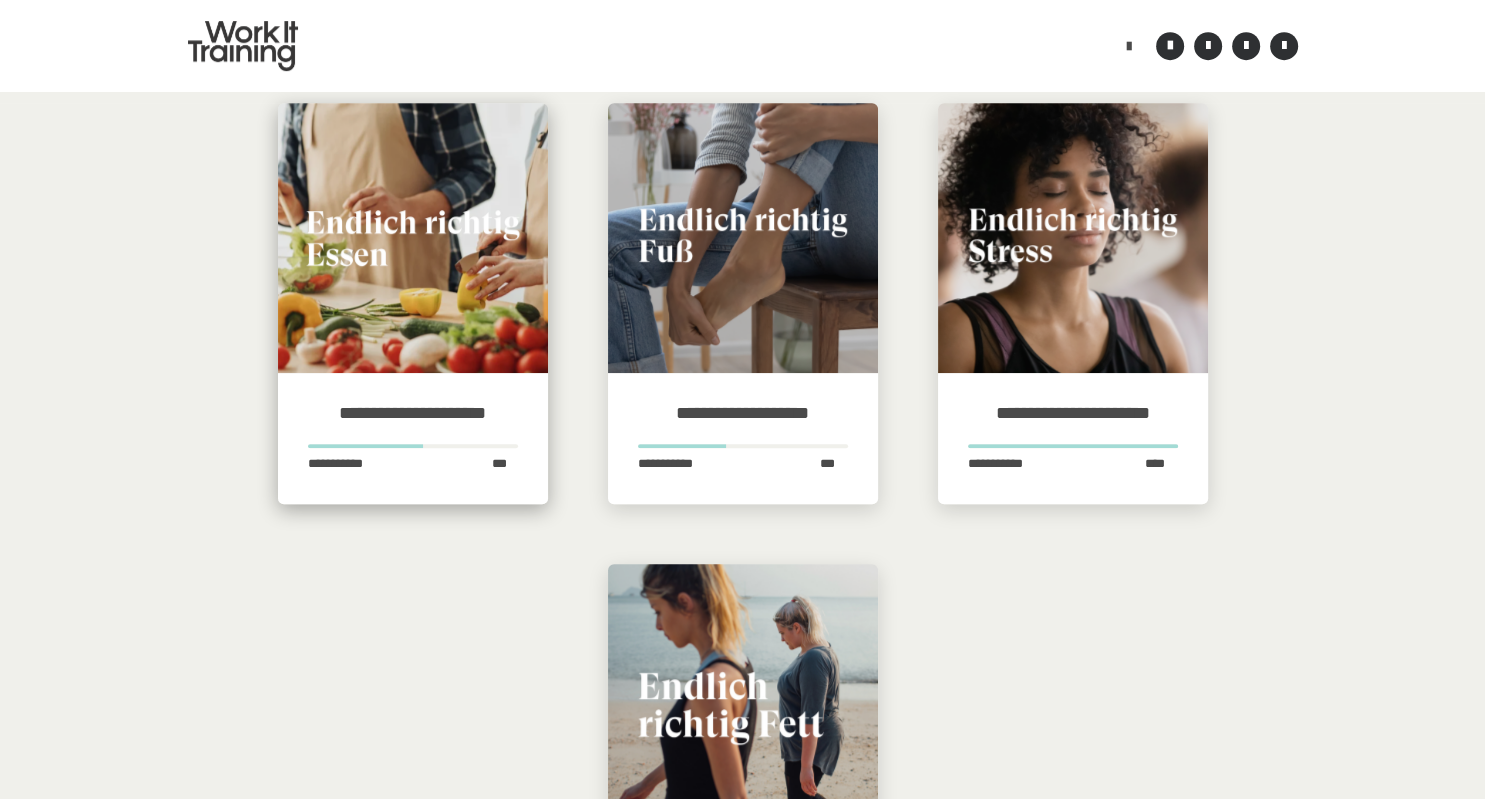 click at bounding box center [413, 238] 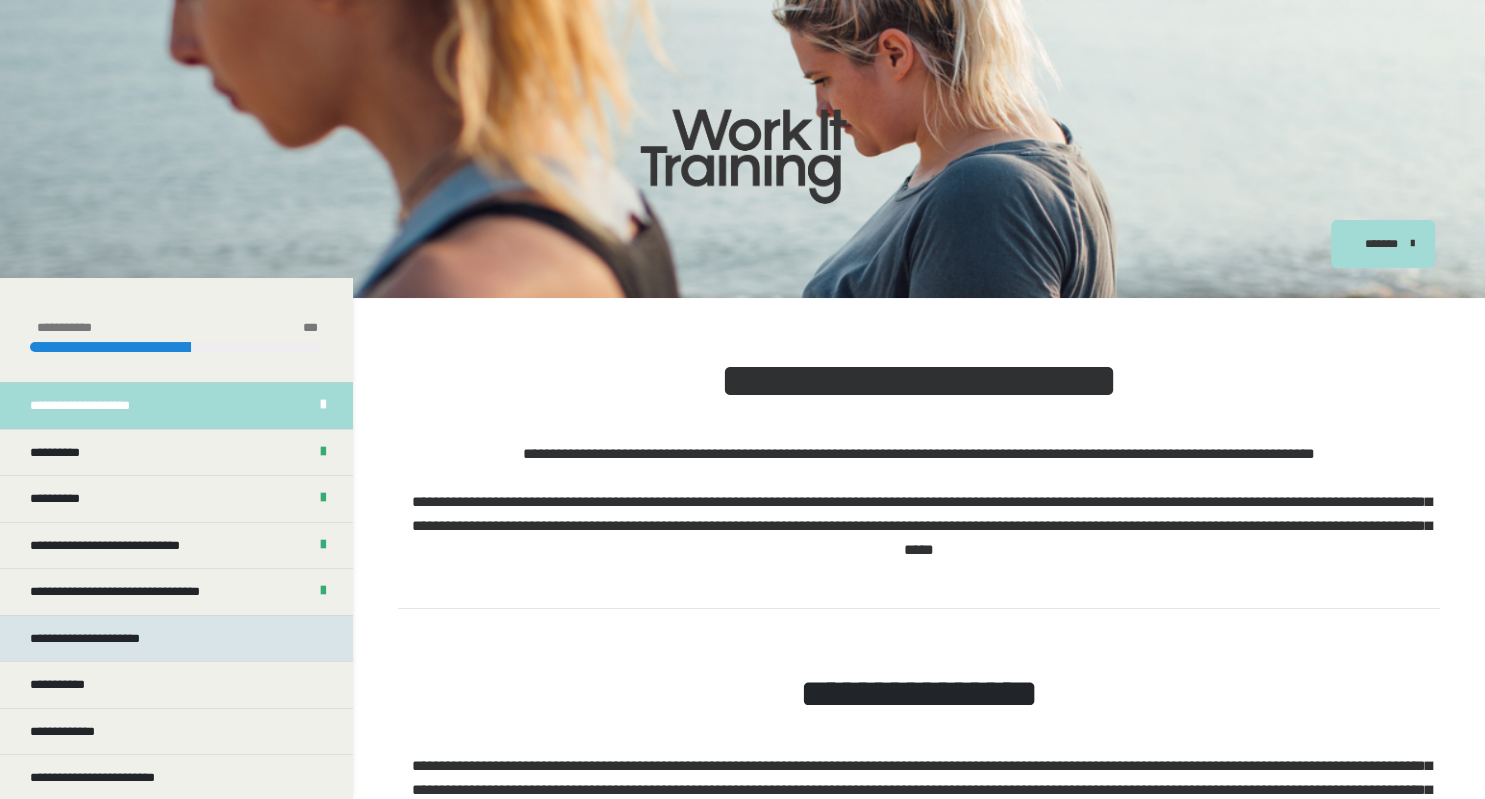 click on "**********" at bounding box center (108, 639) 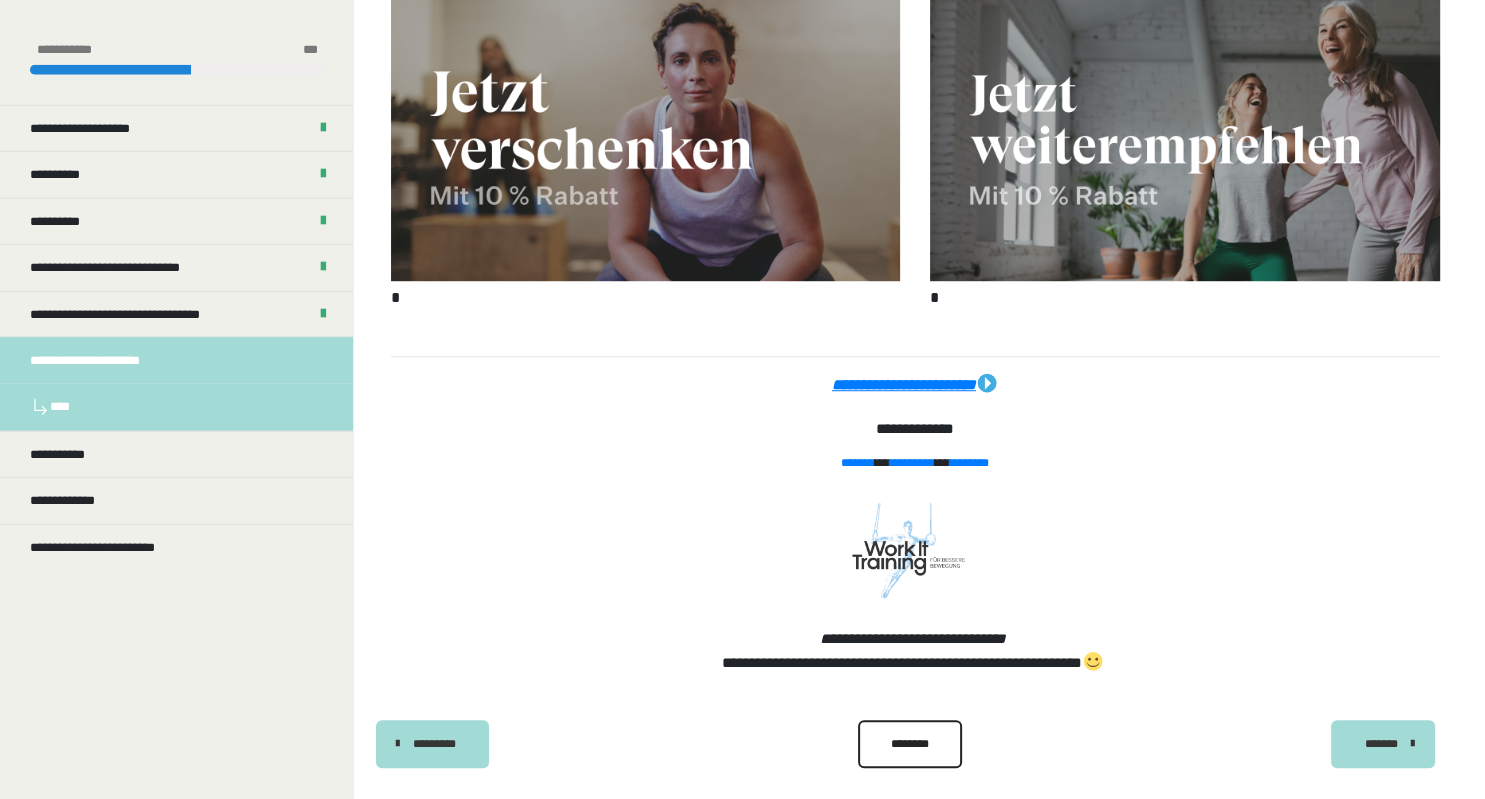 scroll, scrollTop: 1347, scrollLeft: 0, axis: vertical 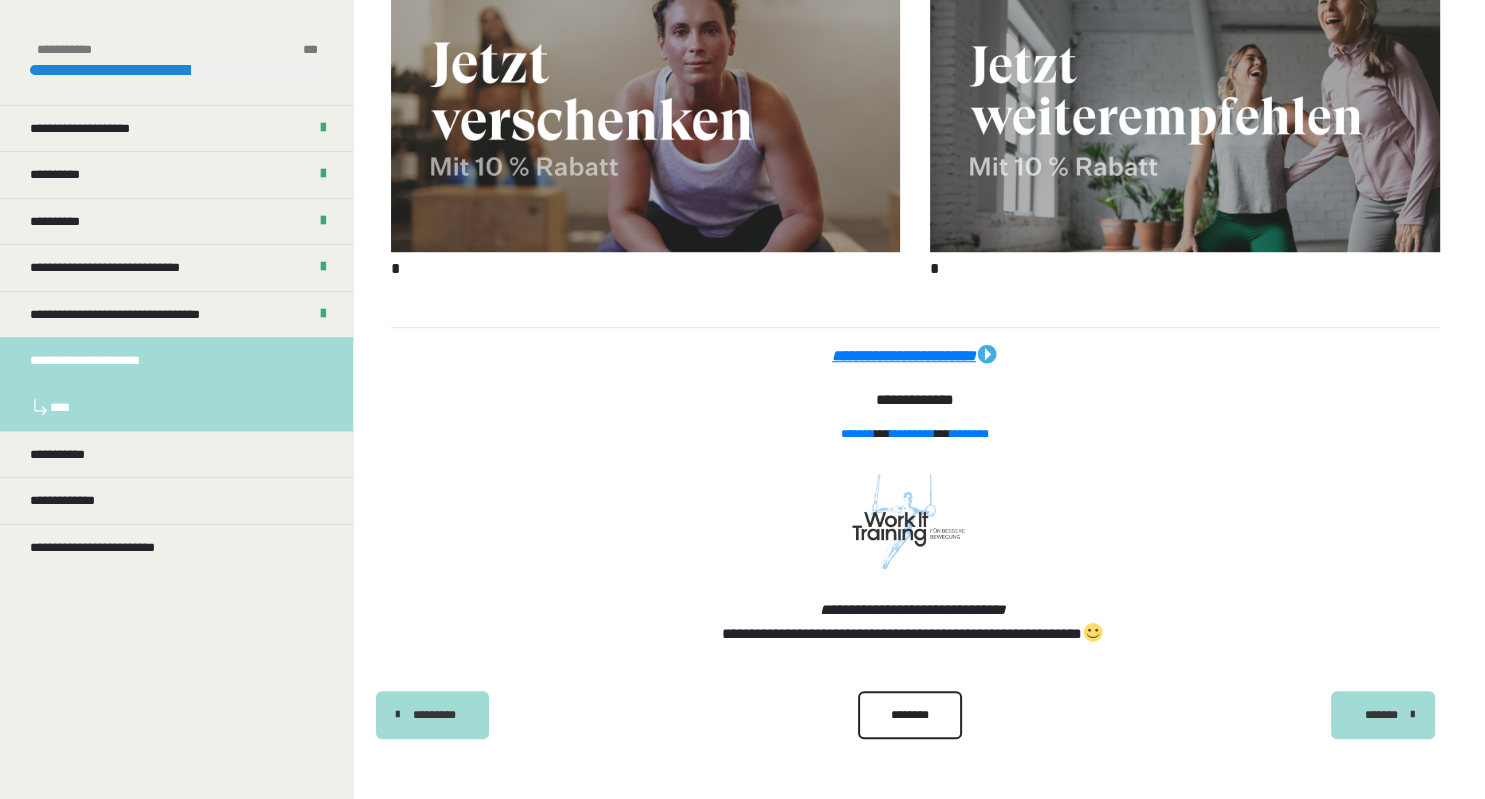 click on "********" at bounding box center [910, 715] 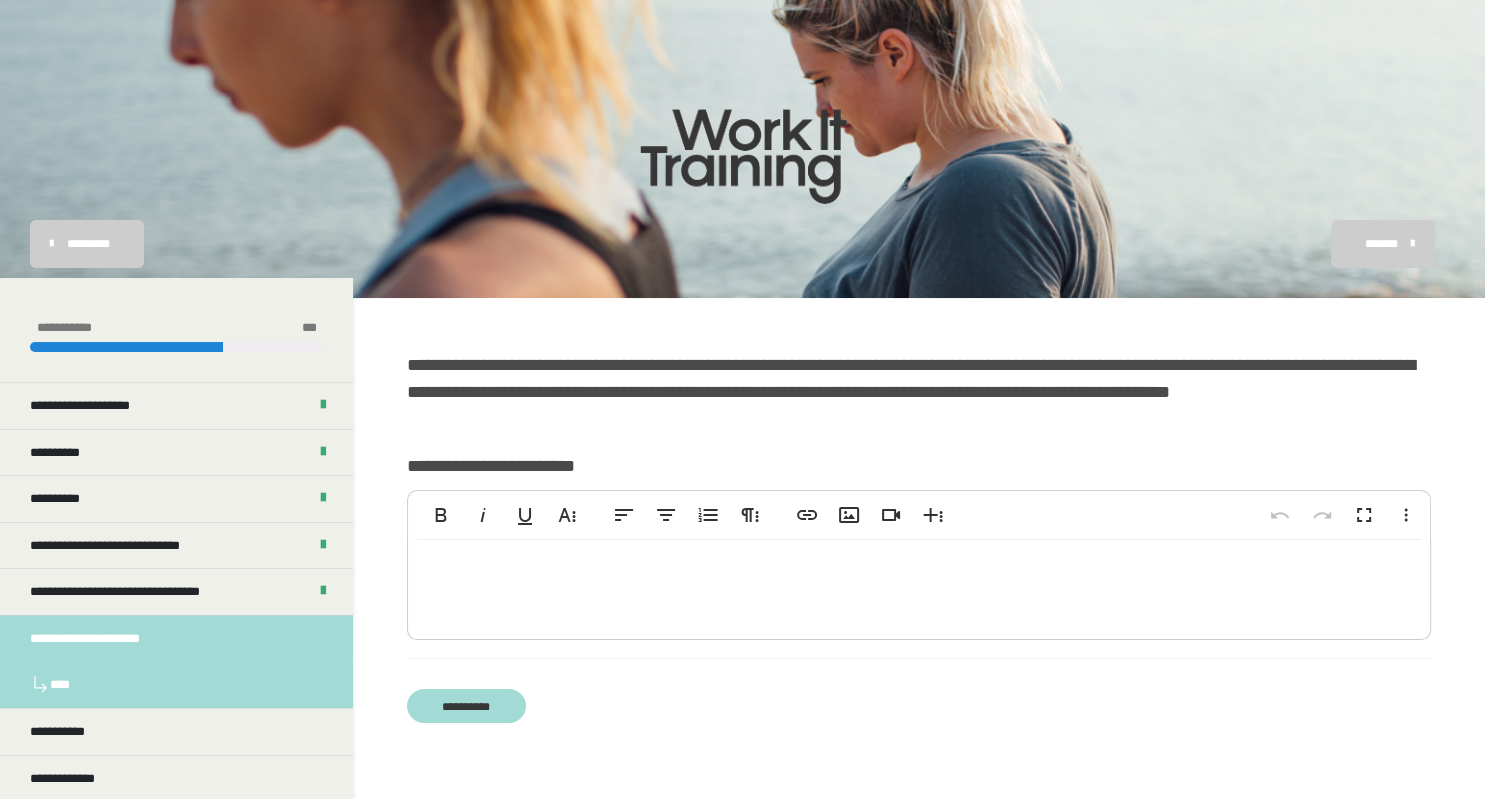 click at bounding box center [919, 585] 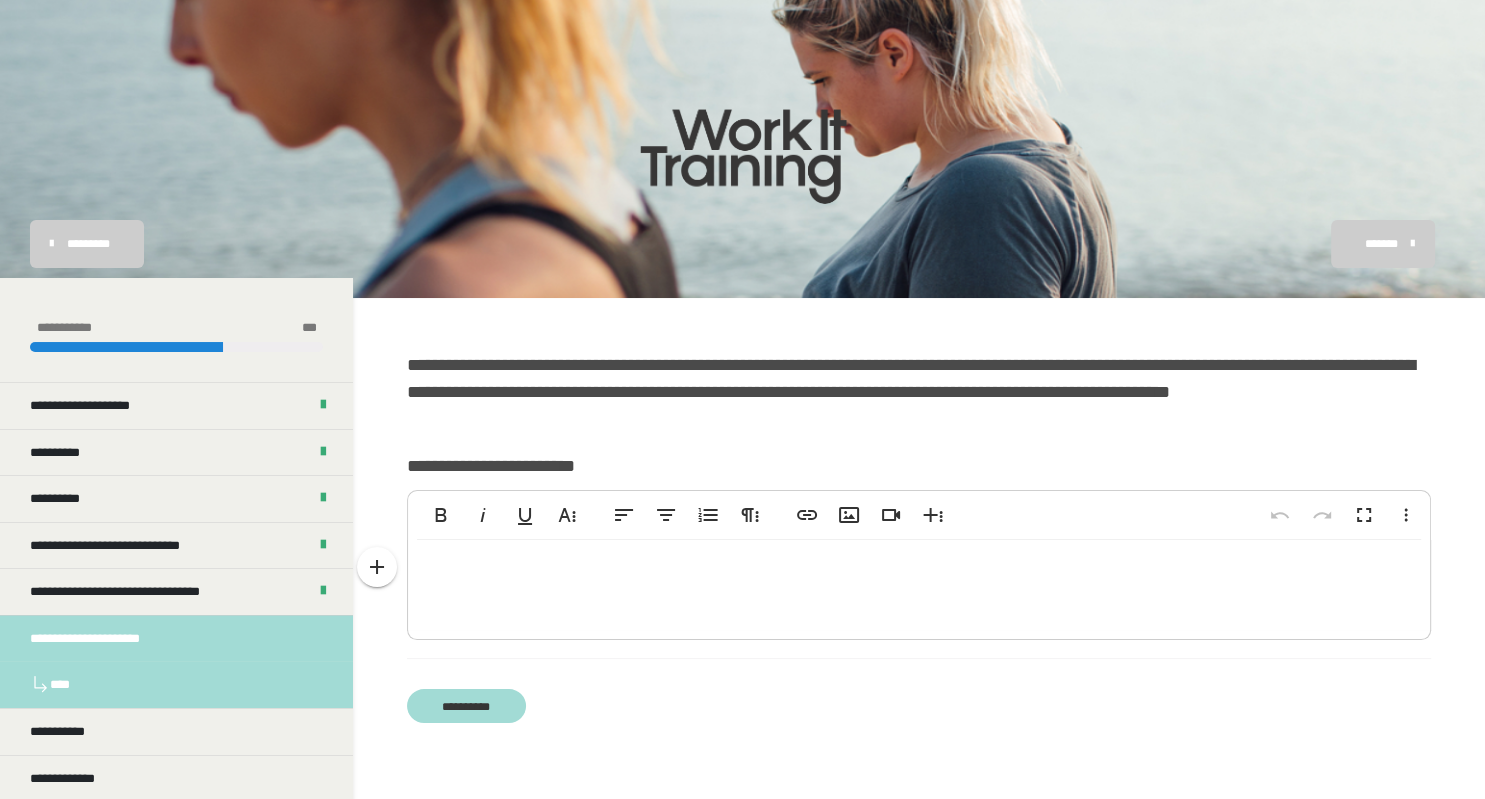 type 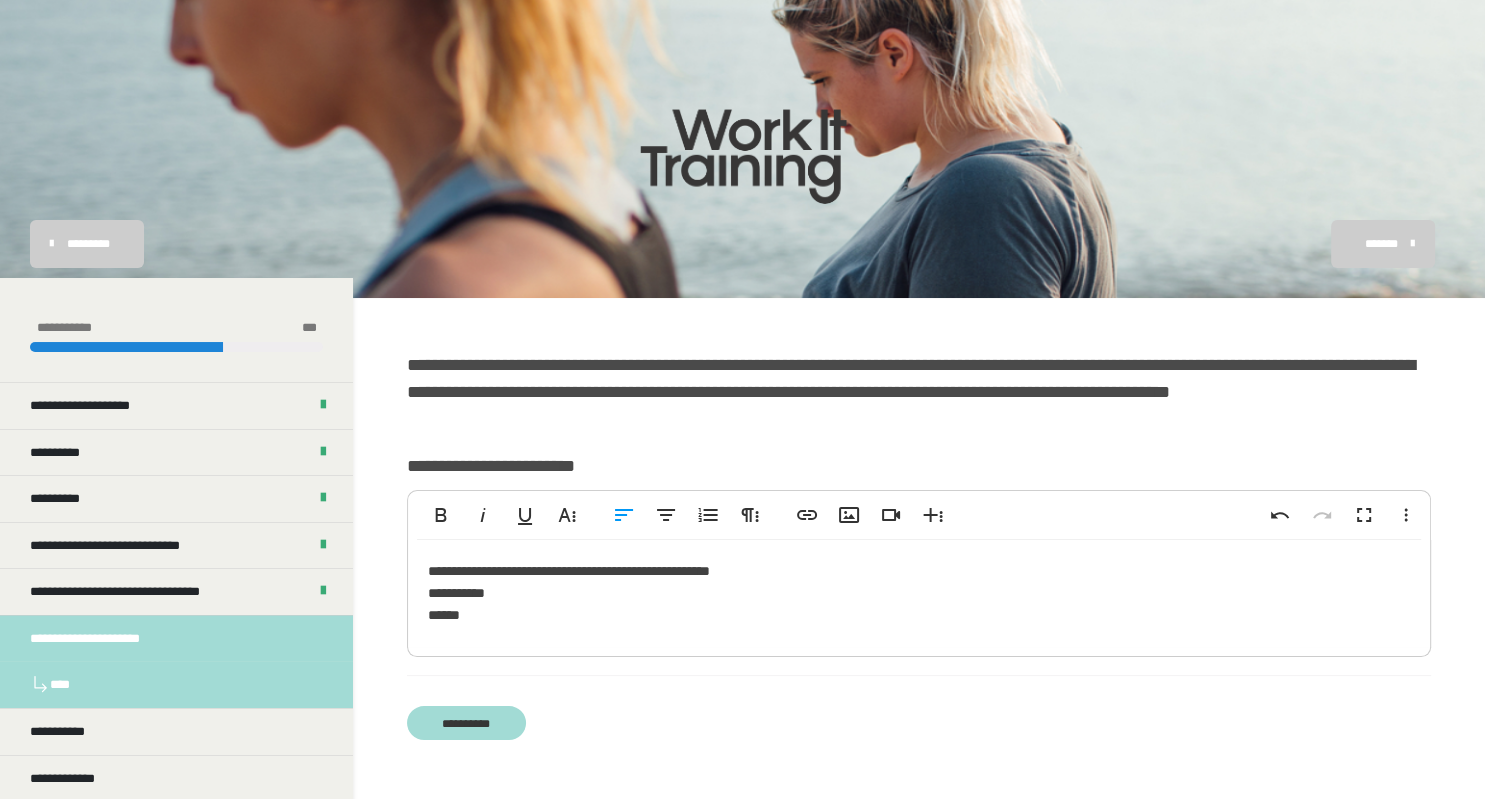 click on "**********" at bounding box center (466, 723) 